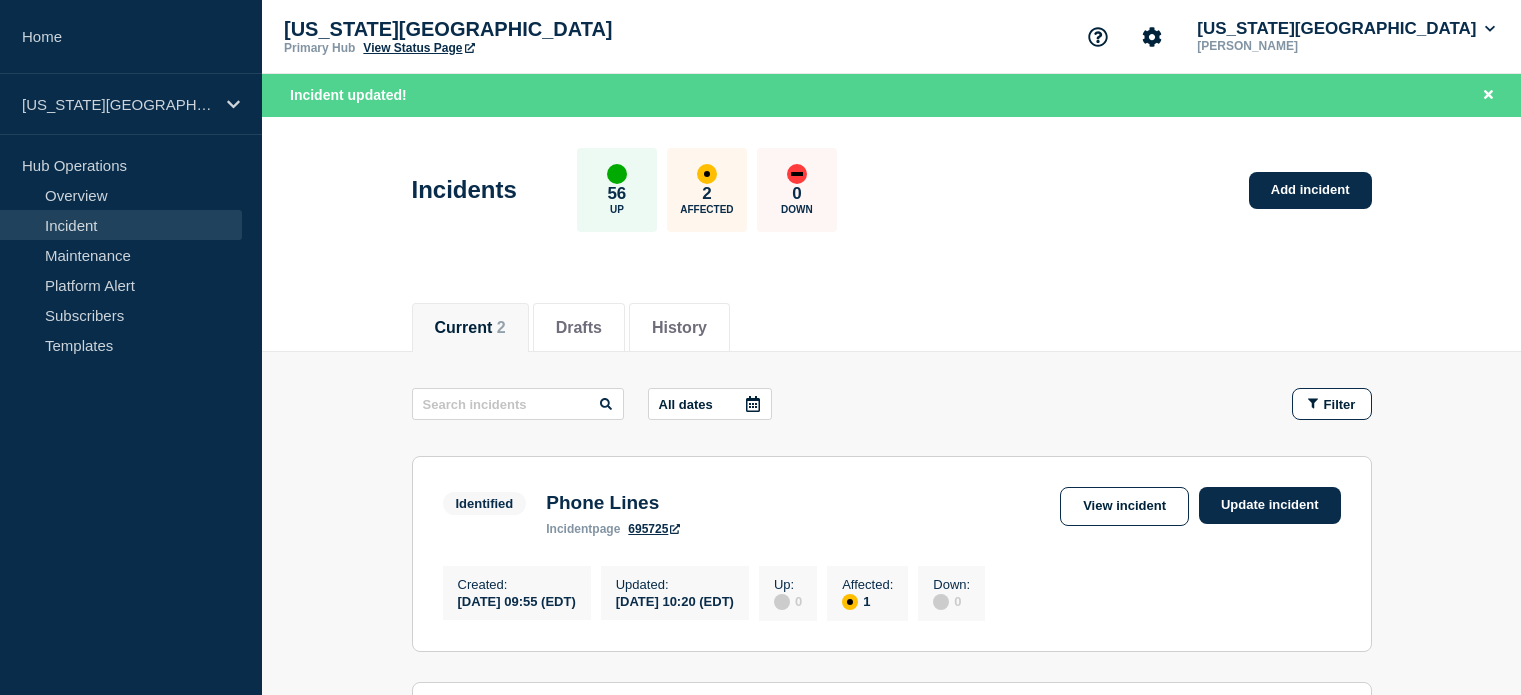 scroll, scrollTop: 188, scrollLeft: 0, axis: vertical 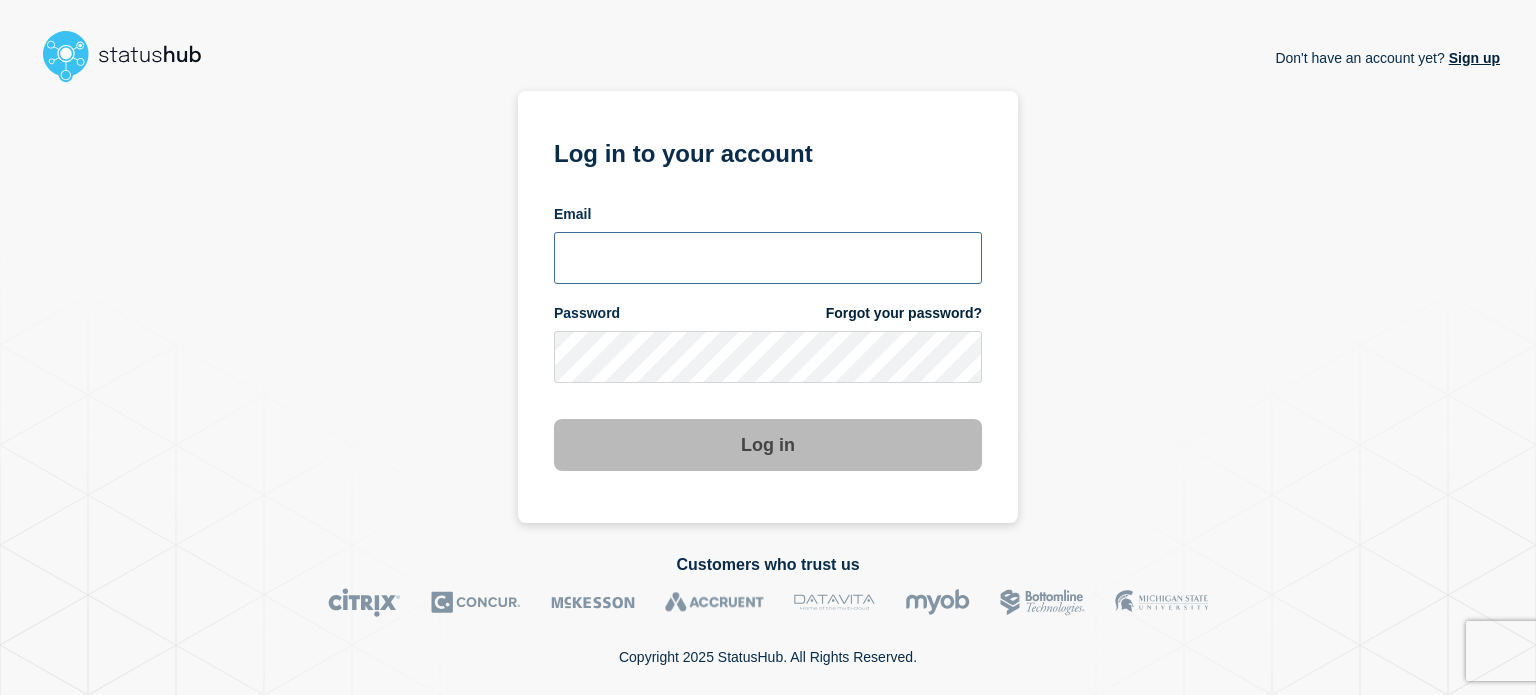 click at bounding box center [768, 258] 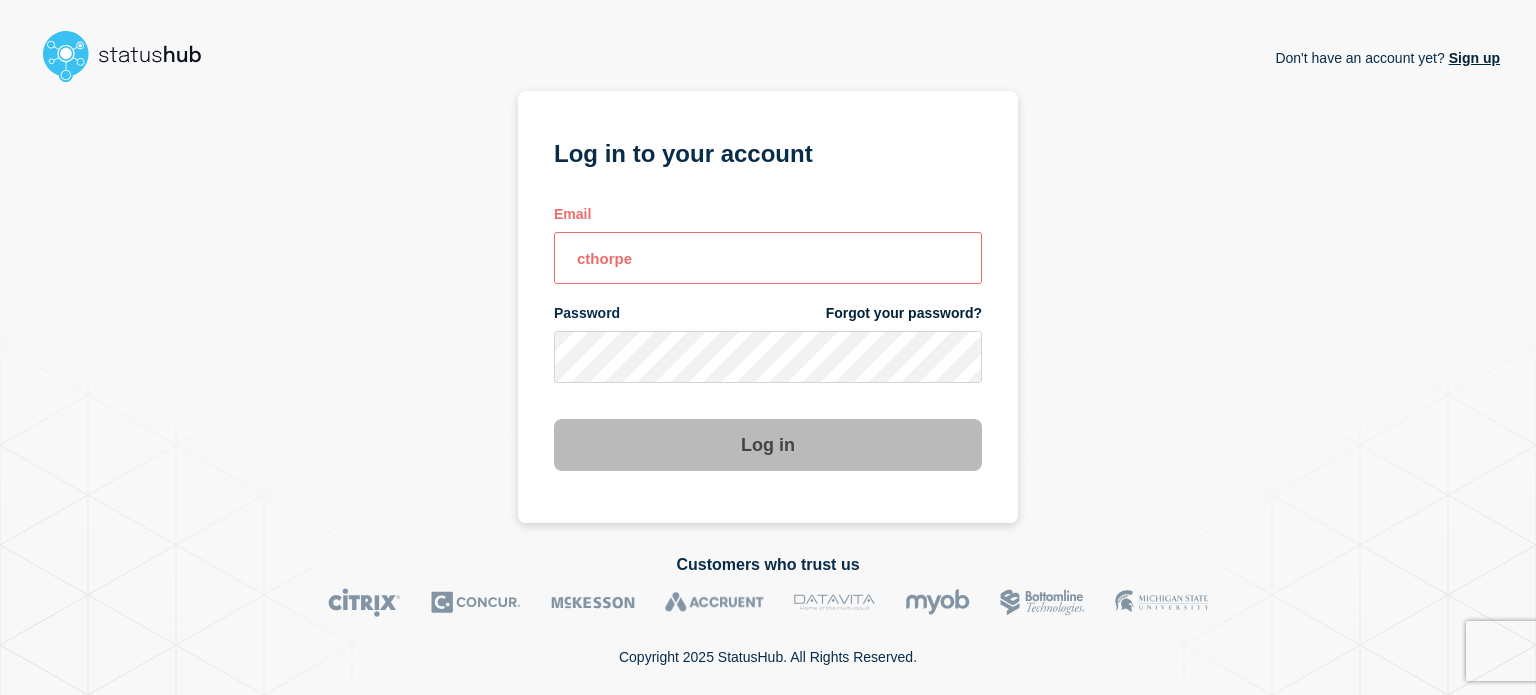 type on "[EMAIL_ADDRESS][DOMAIN_NAME]" 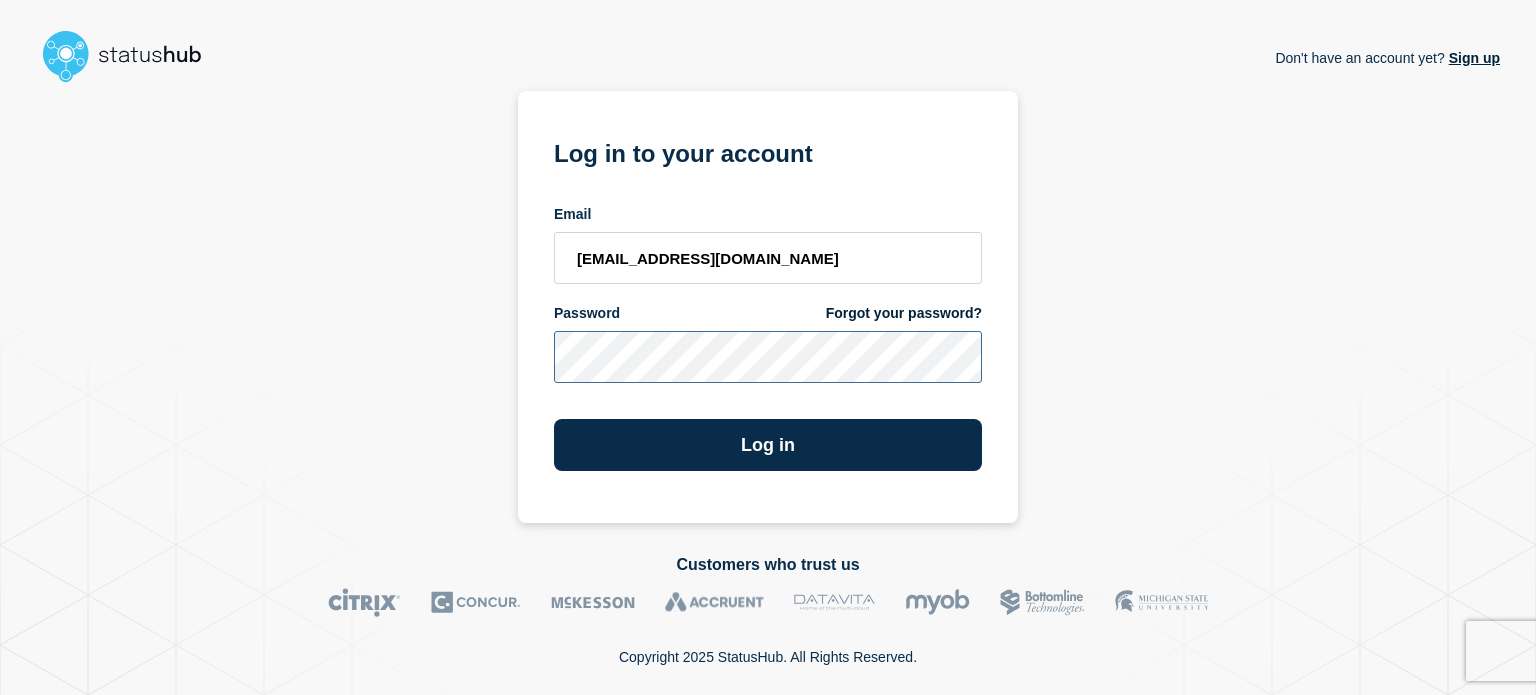 click on "Log in" at bounding box center [768, 445] 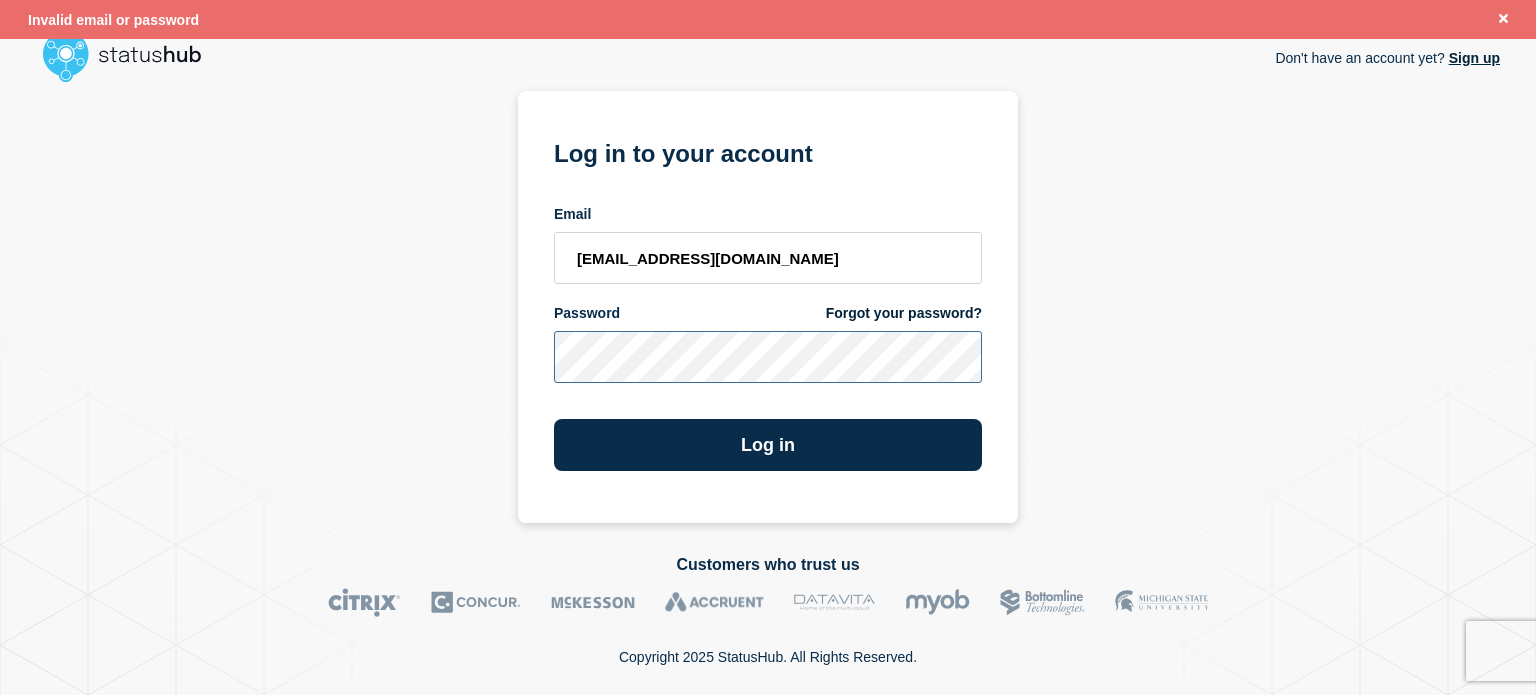 click on "Don't have an account yet?  Sign up Log in to your account Email cthorpe@fsu.edu Password Forgot your password? Log in" at bounding box center (768, 307) 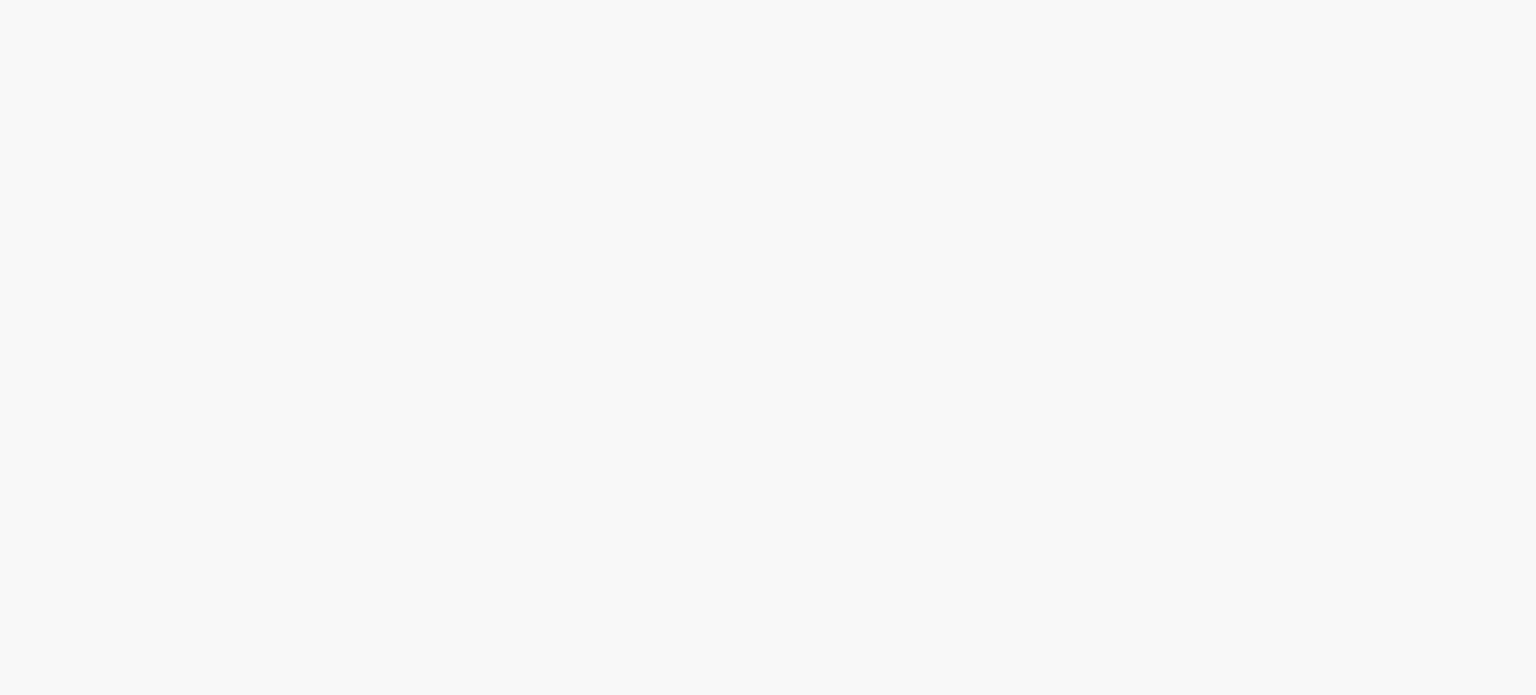 scroll, scrollTop: 0, scrollLeft: 0, axis: both 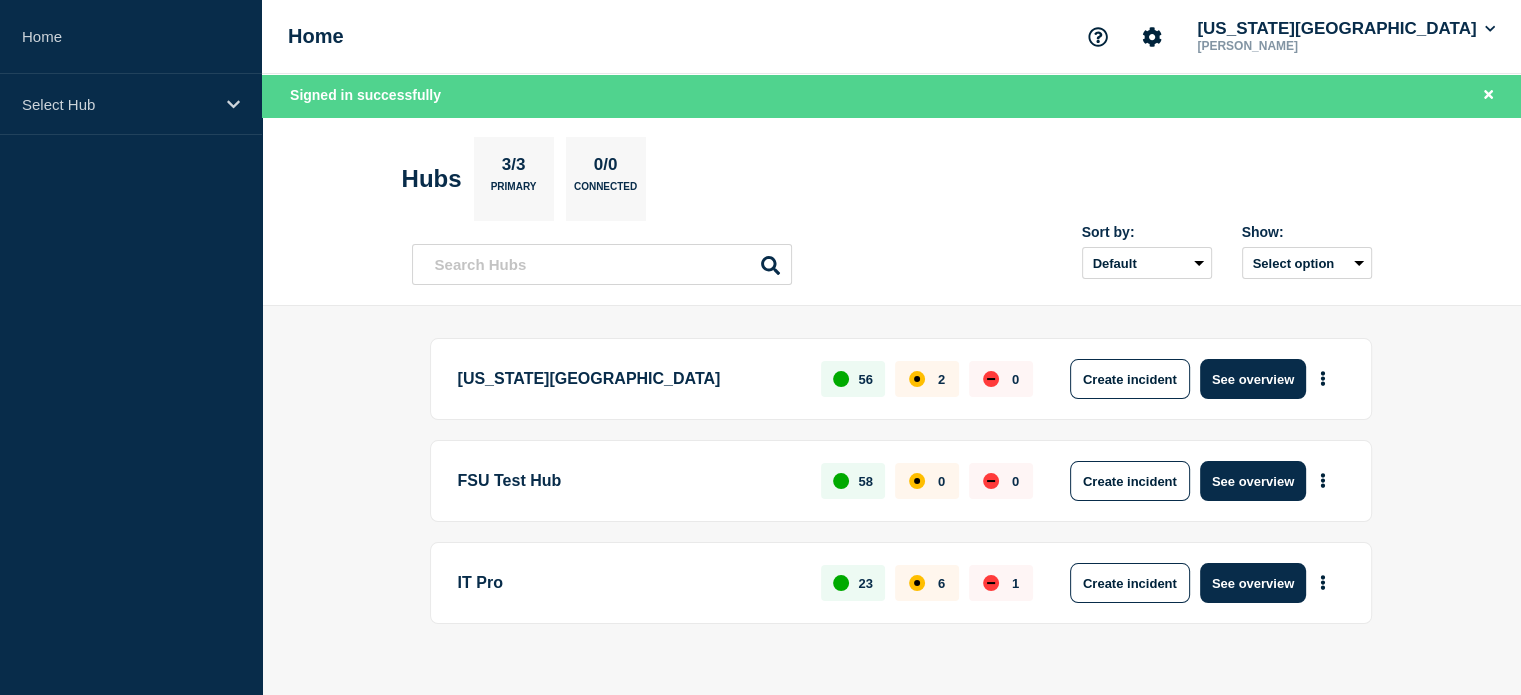 click on "See overview" at bounding box center (1253, 379) 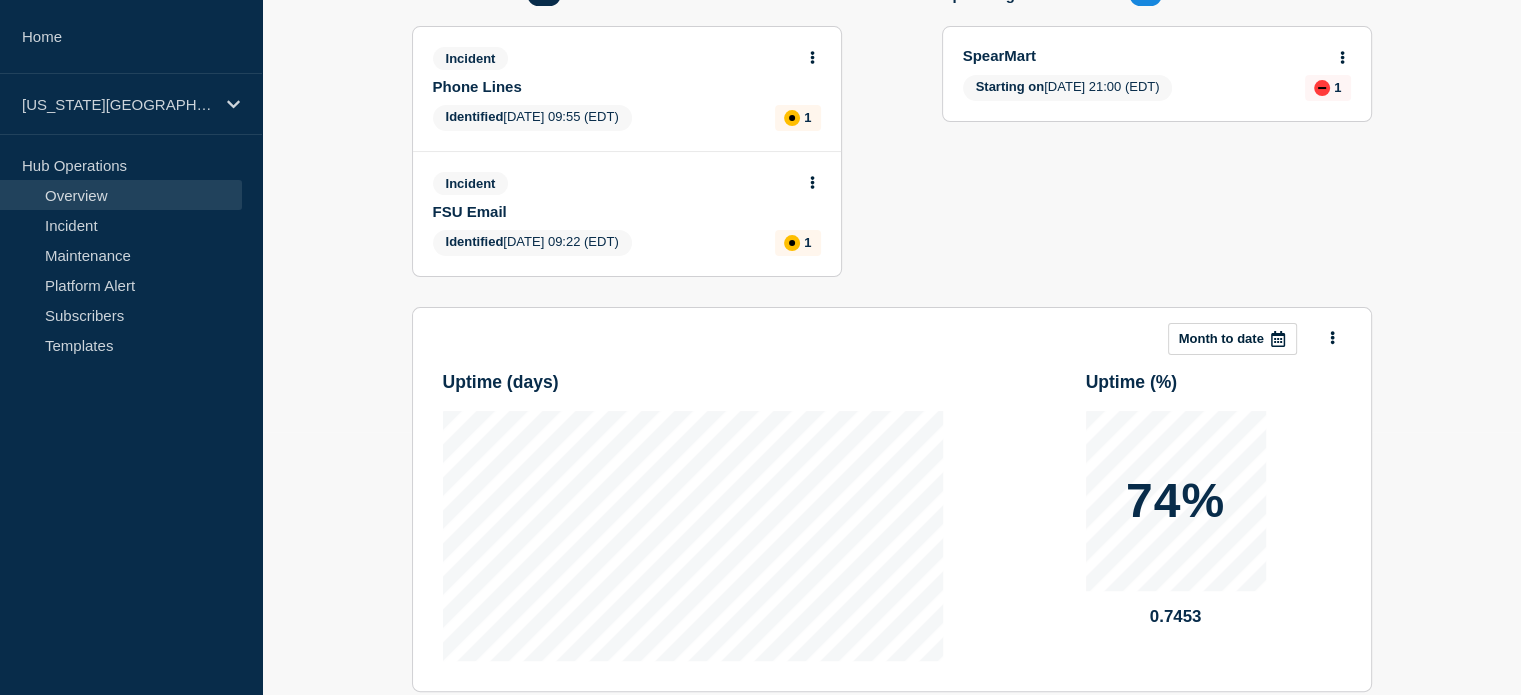scroll, scrollTop: 0, scrollLeft: 0, axis: both 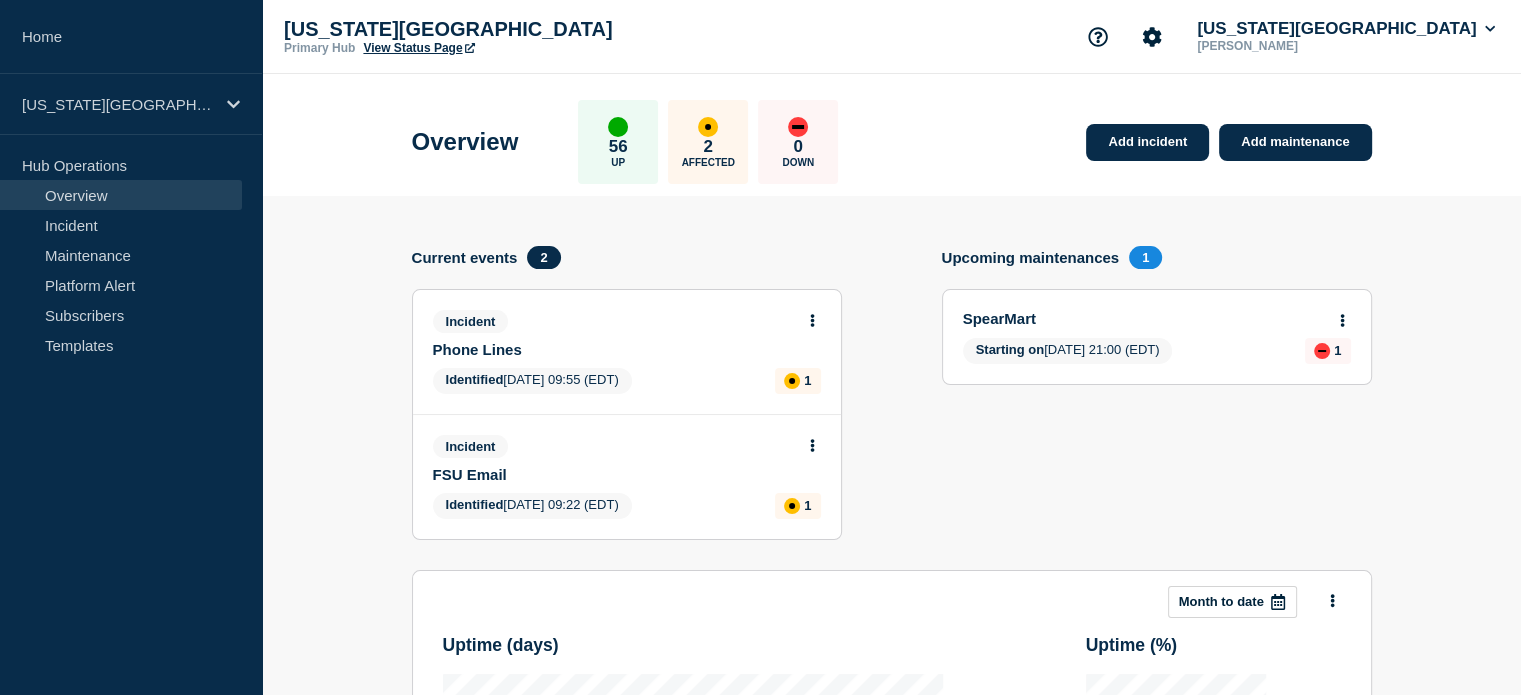 click on "Phone Lines" at bounding box center (613, 349) 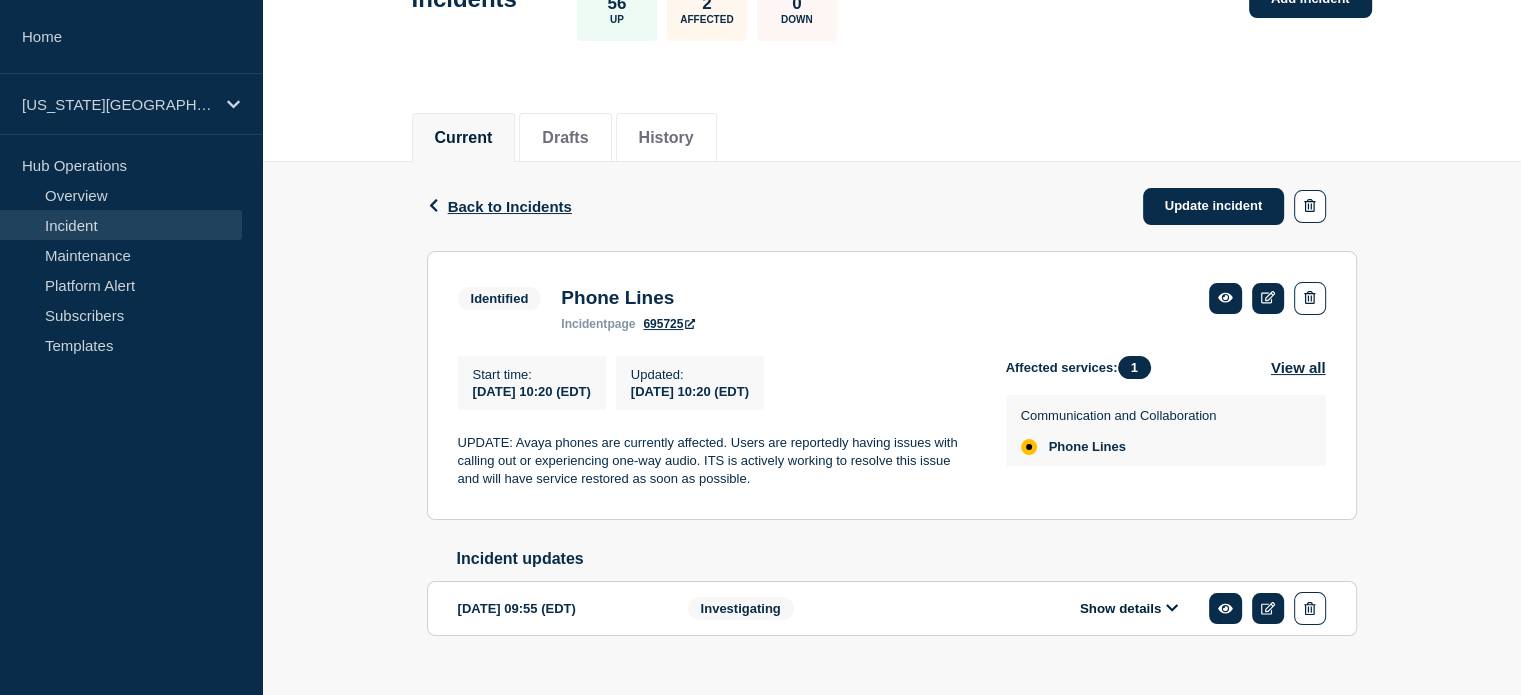 scroll, scrollTop: 180, scrollLeft: 0, axis: vertical 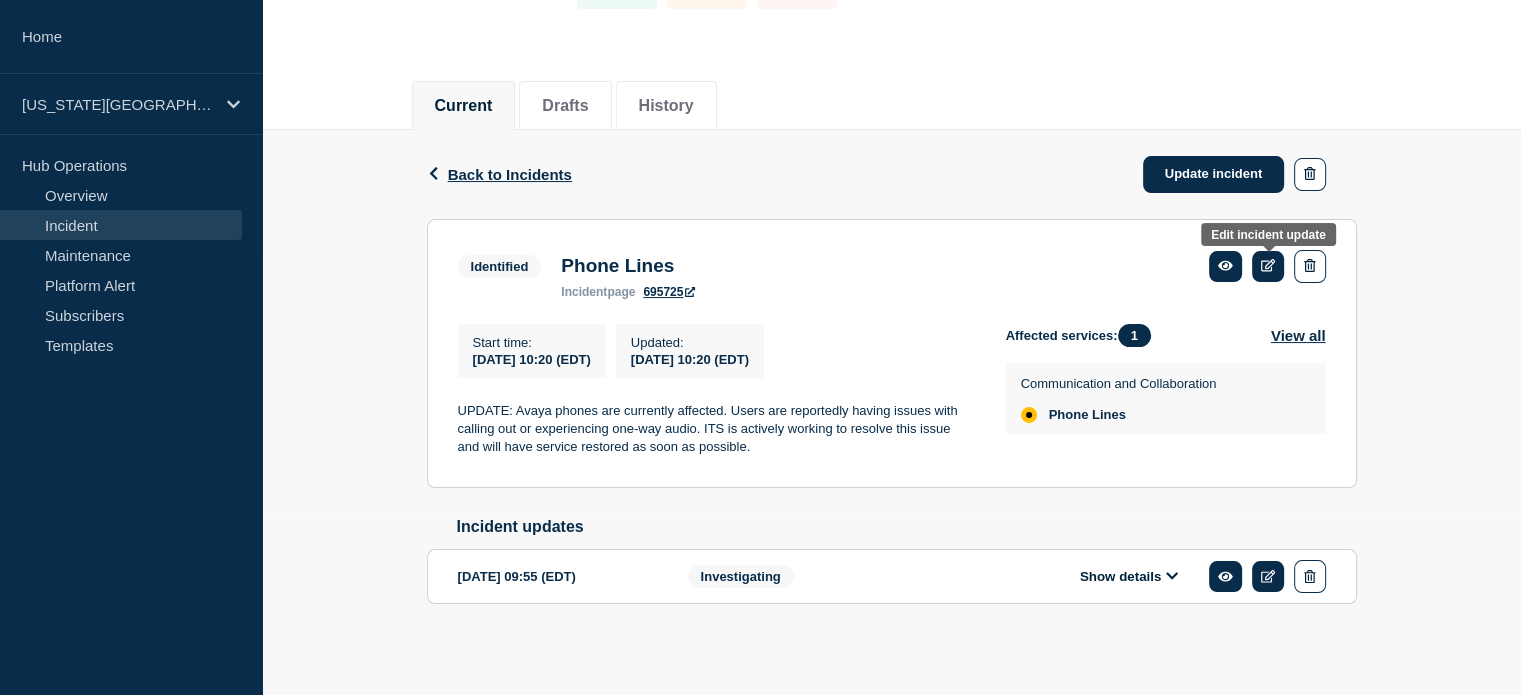 click 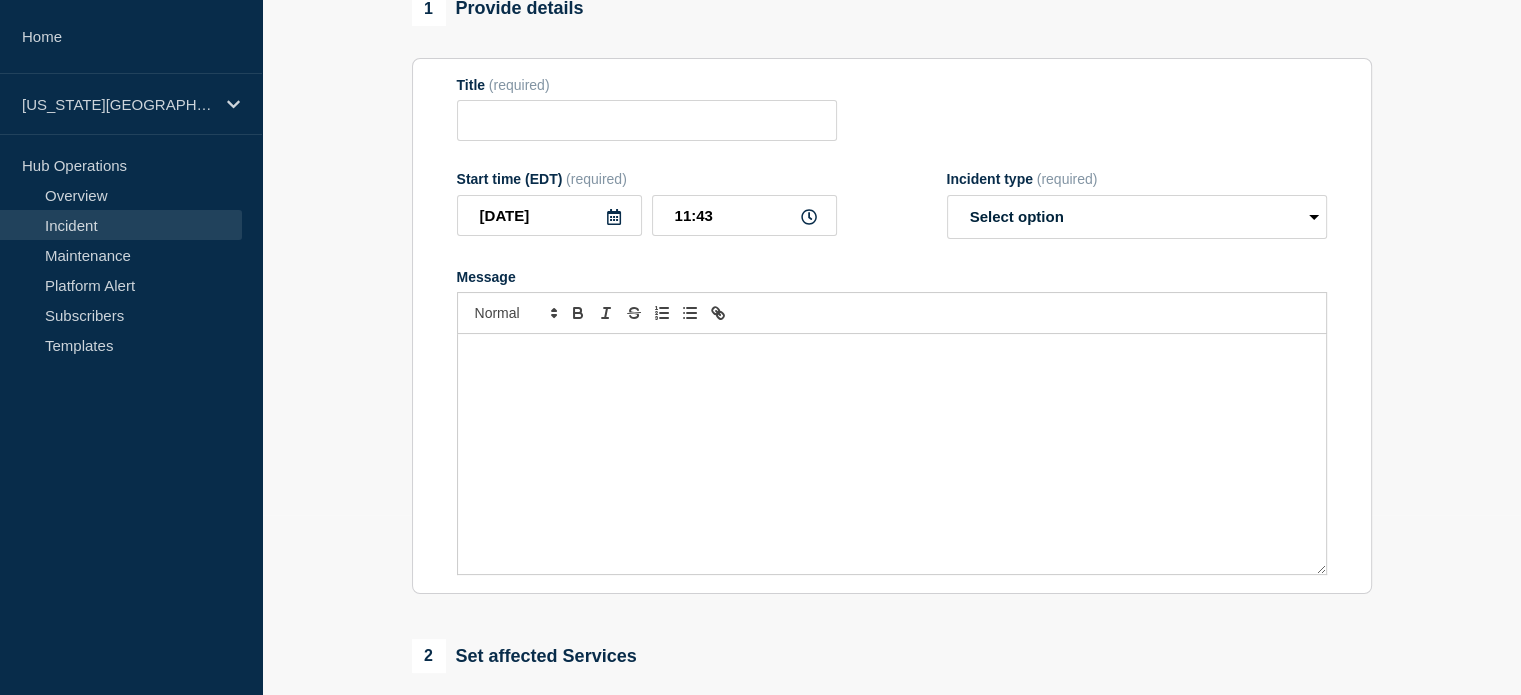 type on "Phone Lines" 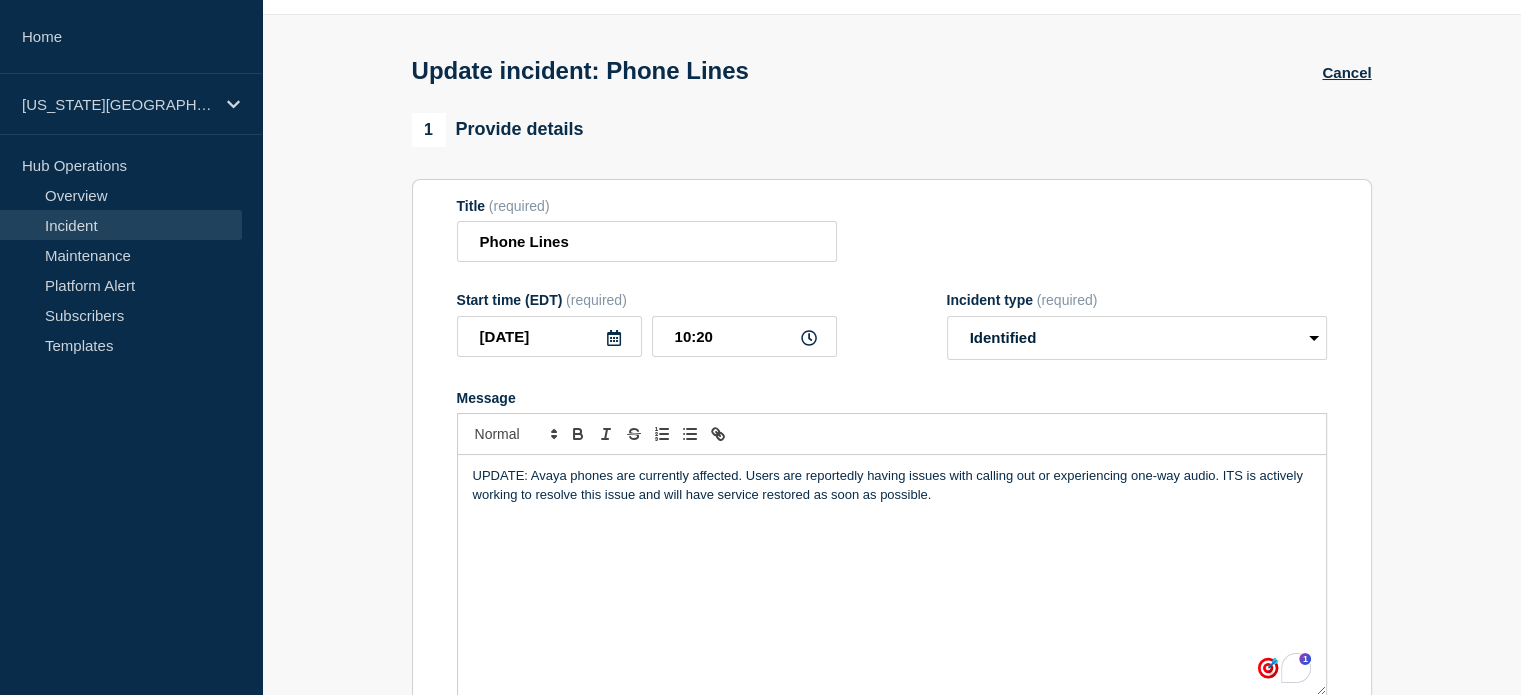 scroll, scrollTop: 0, scrollLeft: 0, axis: both 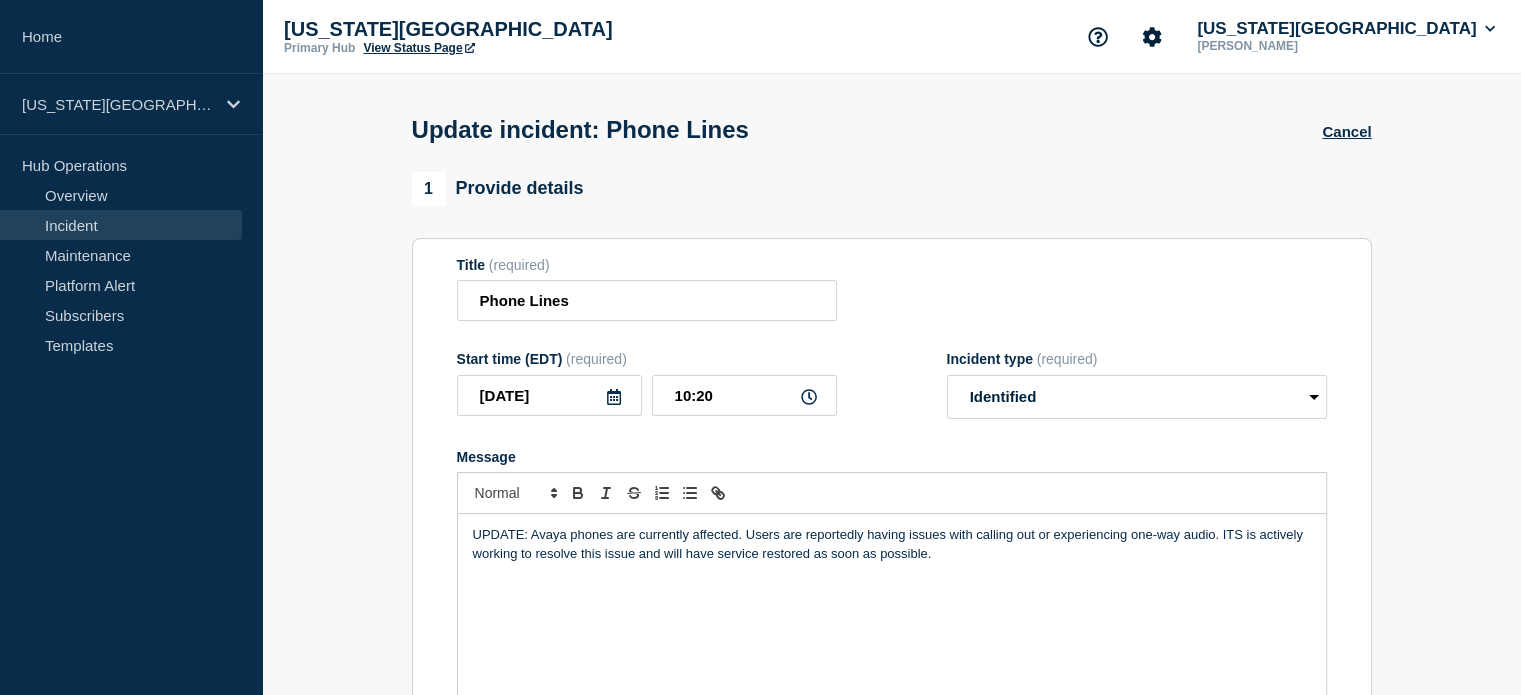click on "Cancel" at bounding box center (1346, 131) 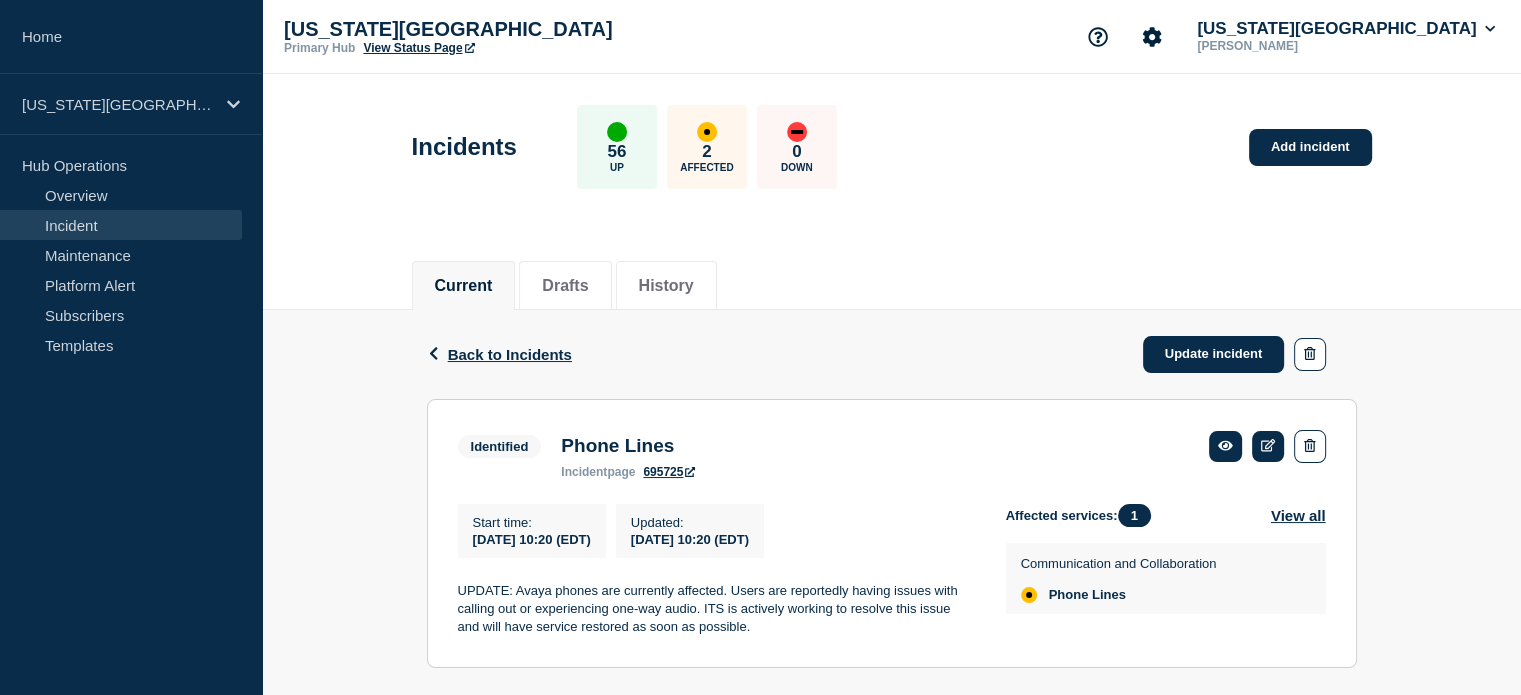 click on "Update incident" 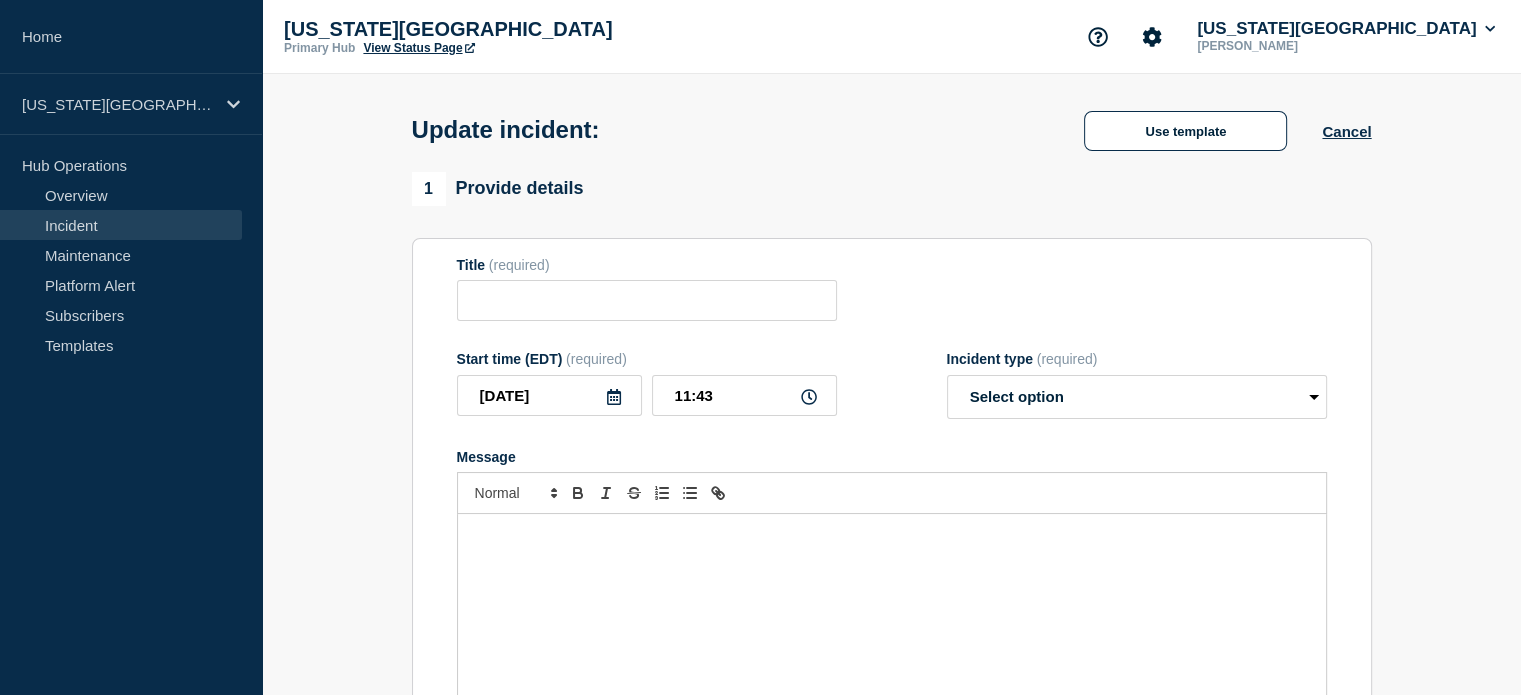 type on "Phone Lines" 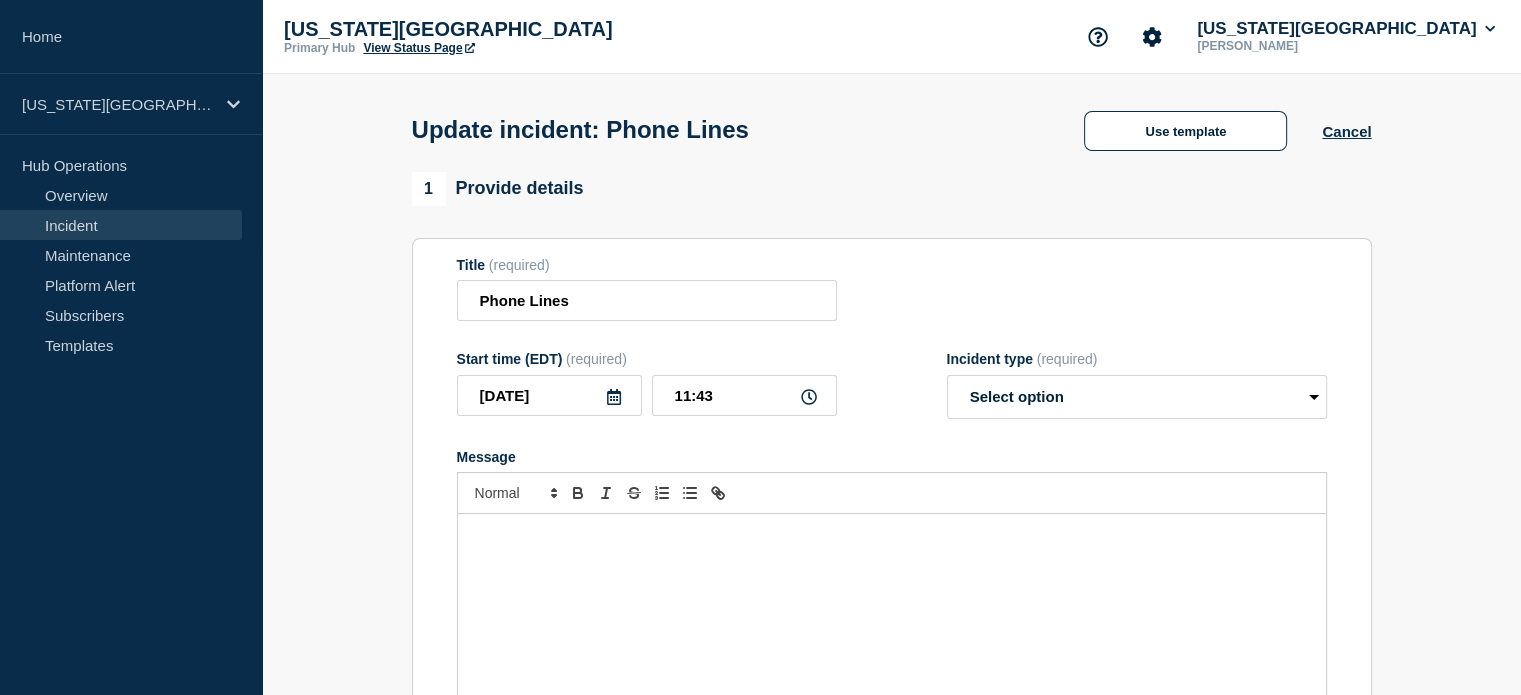 click on "Use template" at bounding box center [1185, 131] 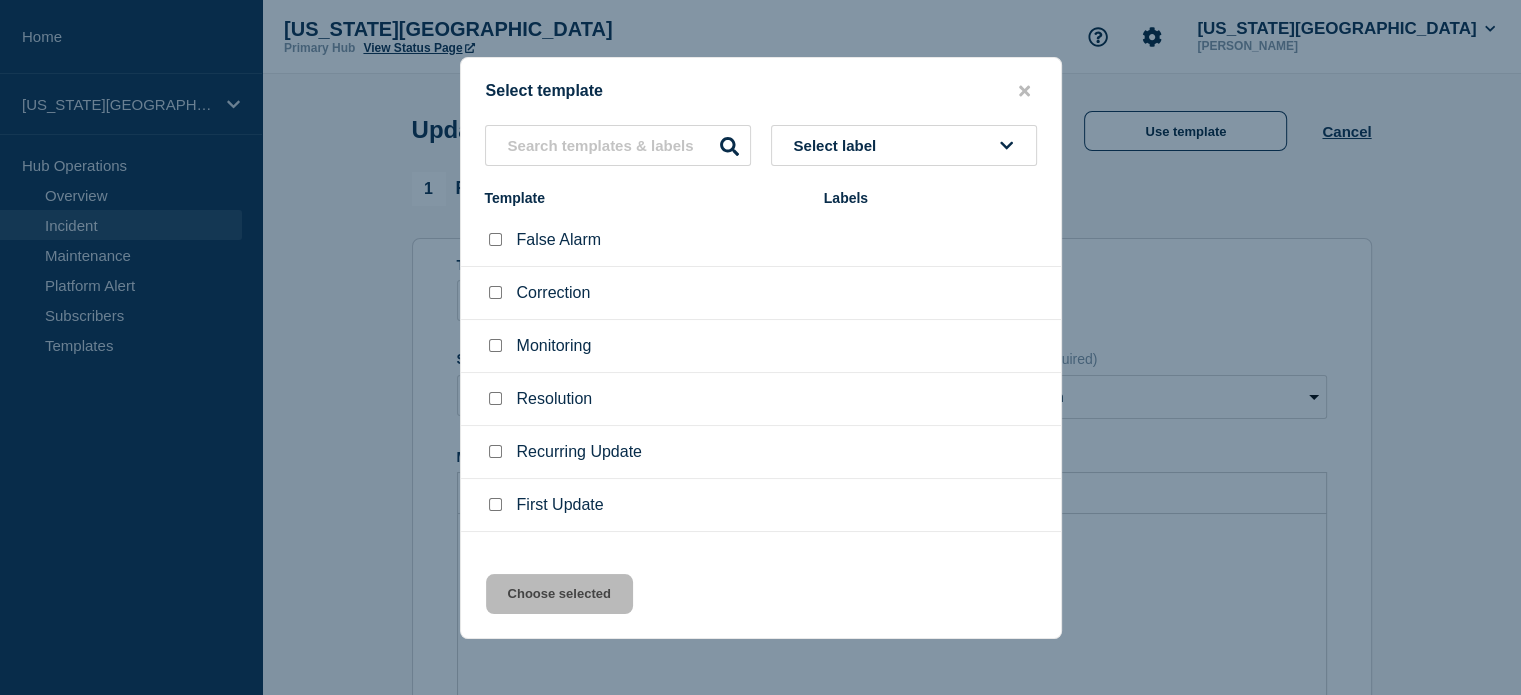 click at bounding box center [495, 345] 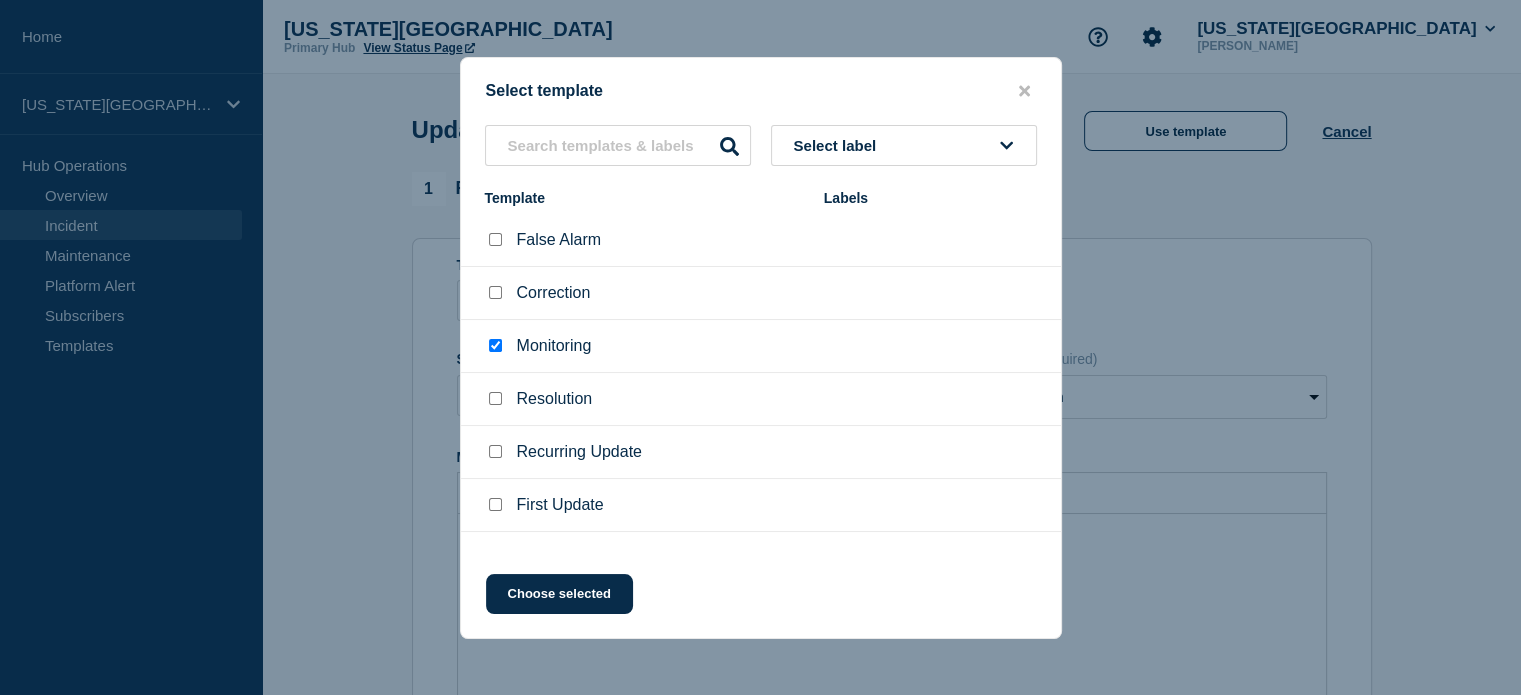 click on "Choose selected" 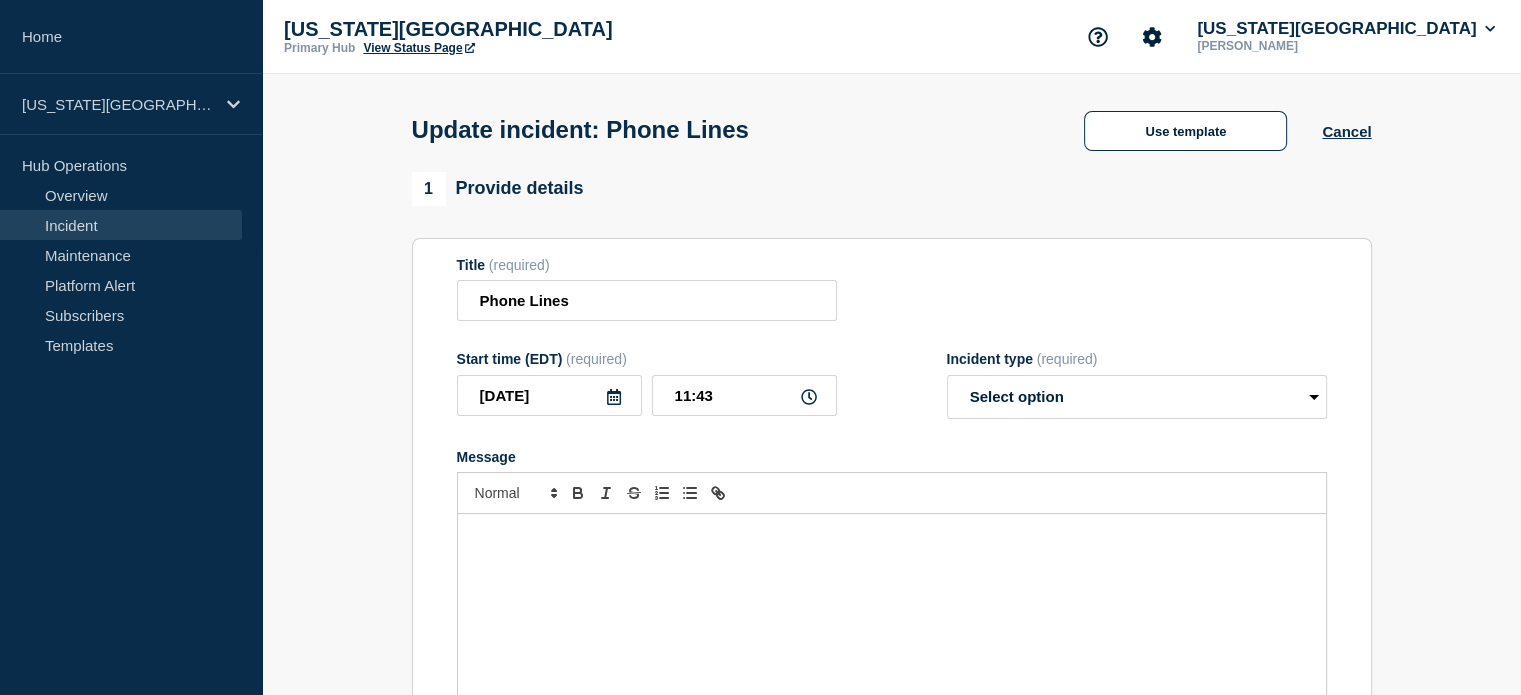 select on "monitoring" 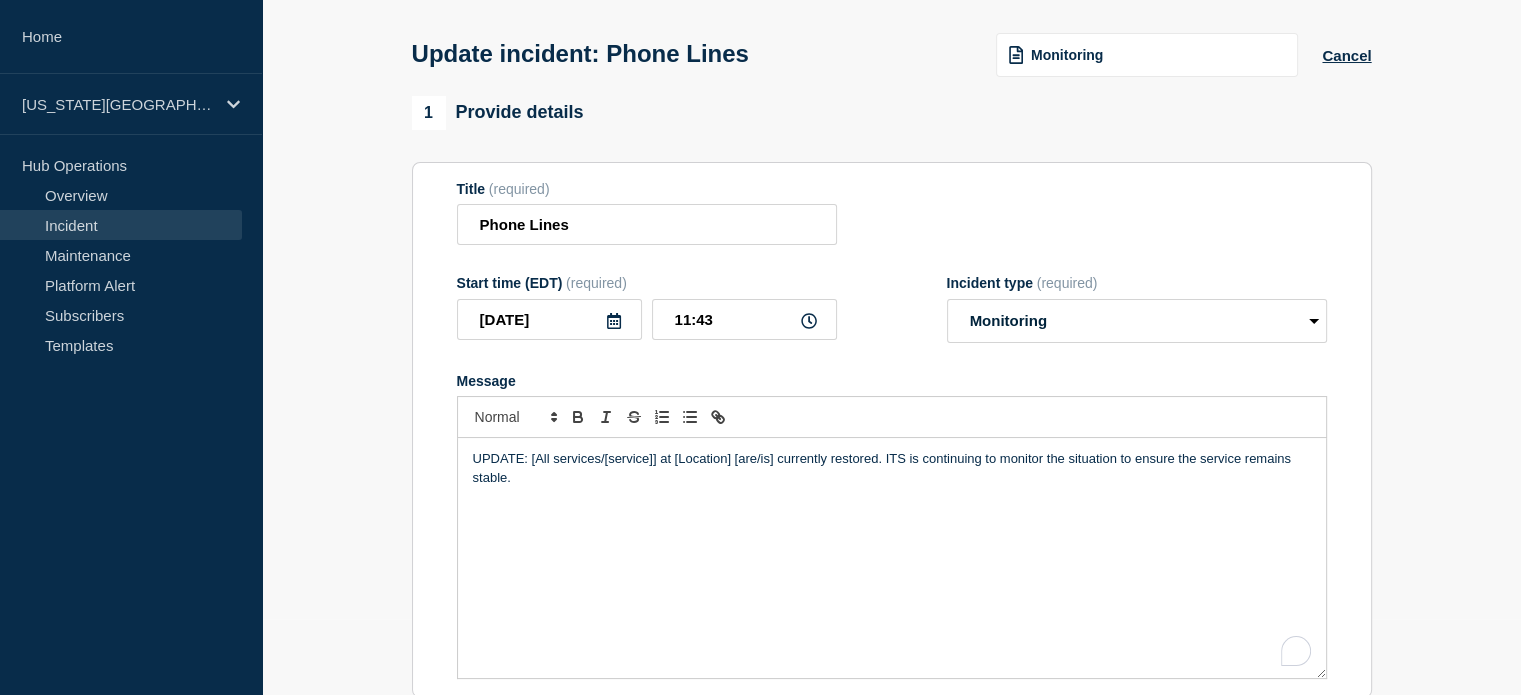 scroll, scrollTop: 102, scrollLeft: 0, axis: vertical 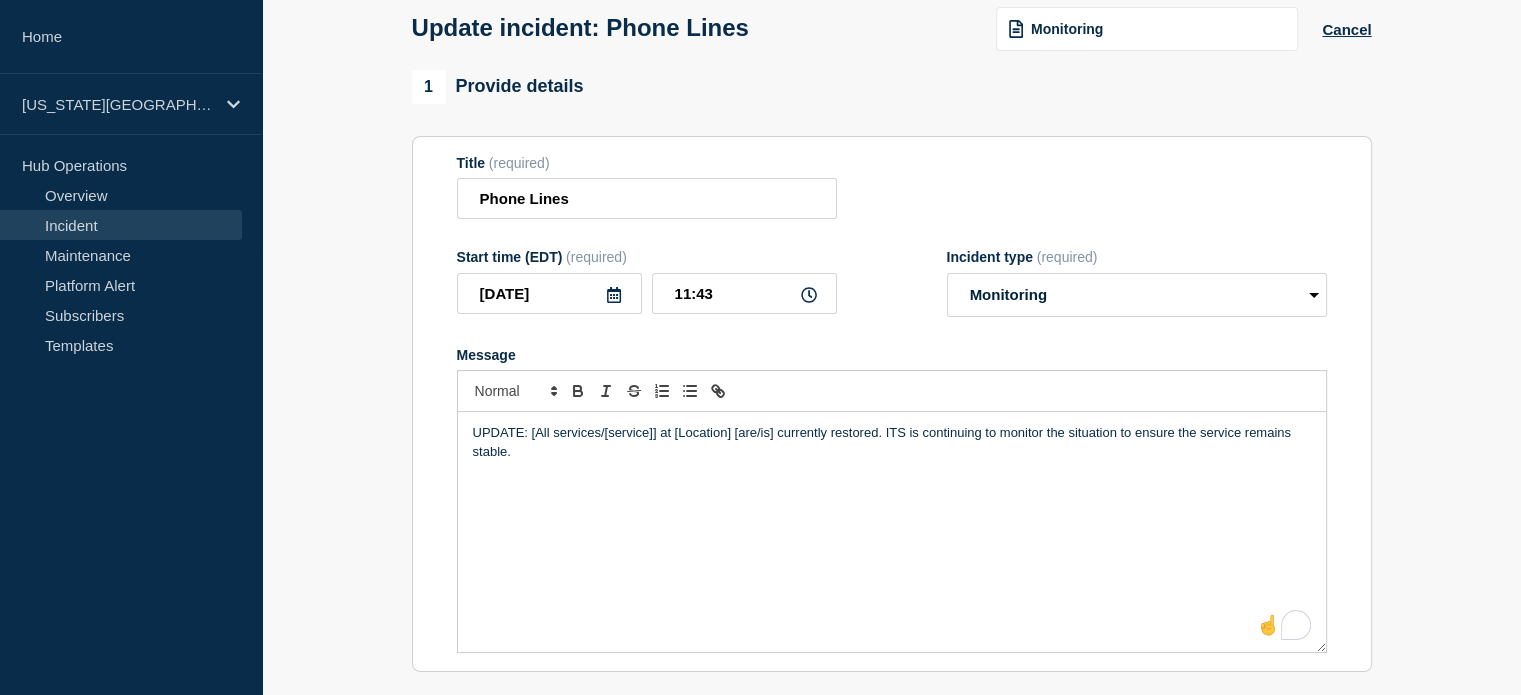 click on "UPDATE: [All services/[service]] at [Location] [are/is] currently restored. ITS is continuing to monitor the situation to ensure the service remains stable." at bounding box center [892, 442] 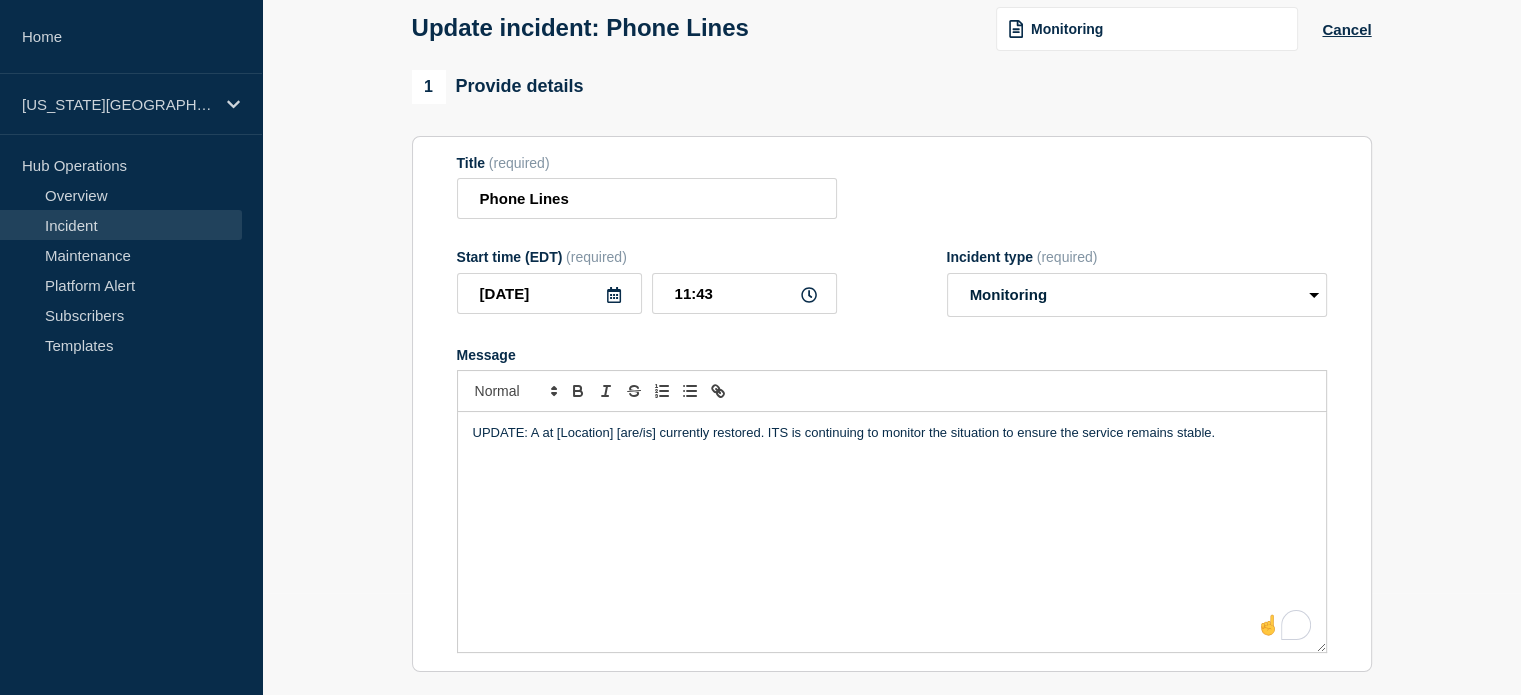 type 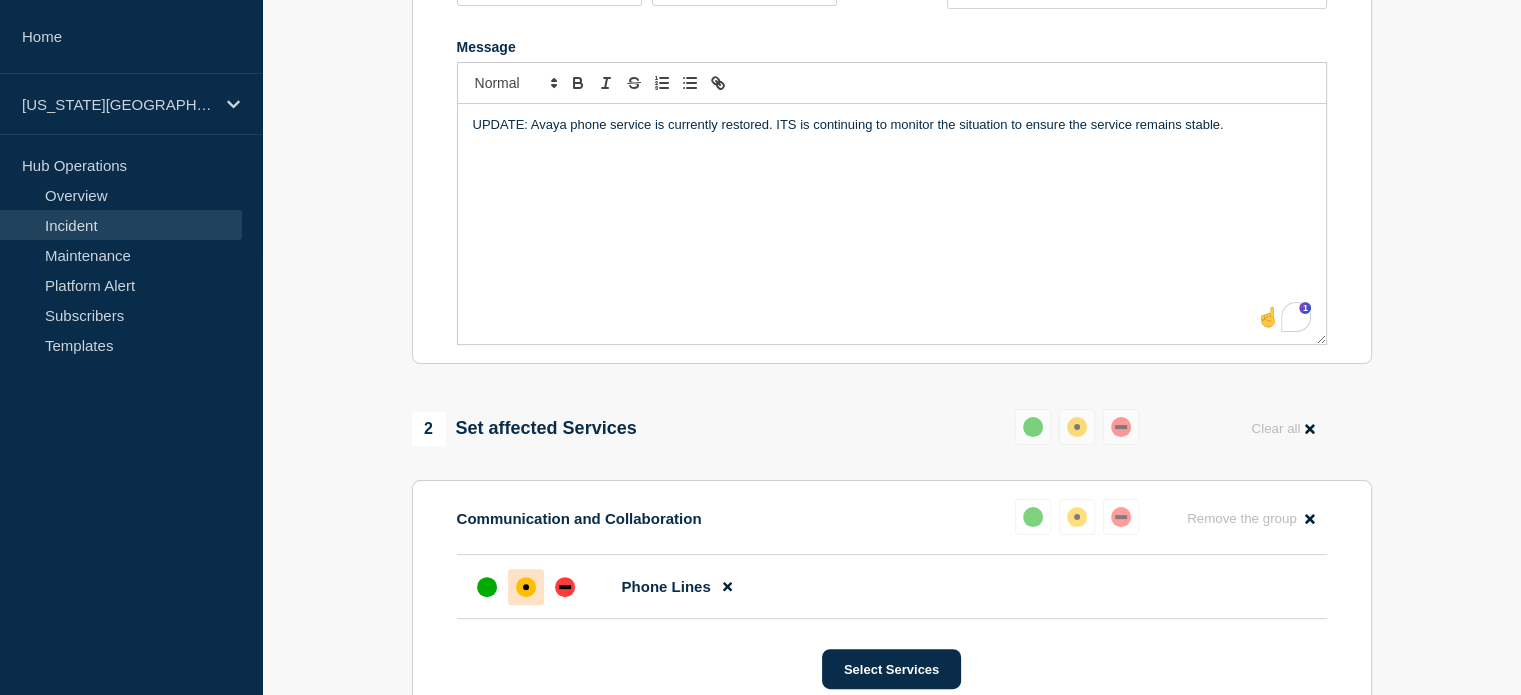 scroll, scrollTop: 408, scrollLeft: 0, axis: vertical 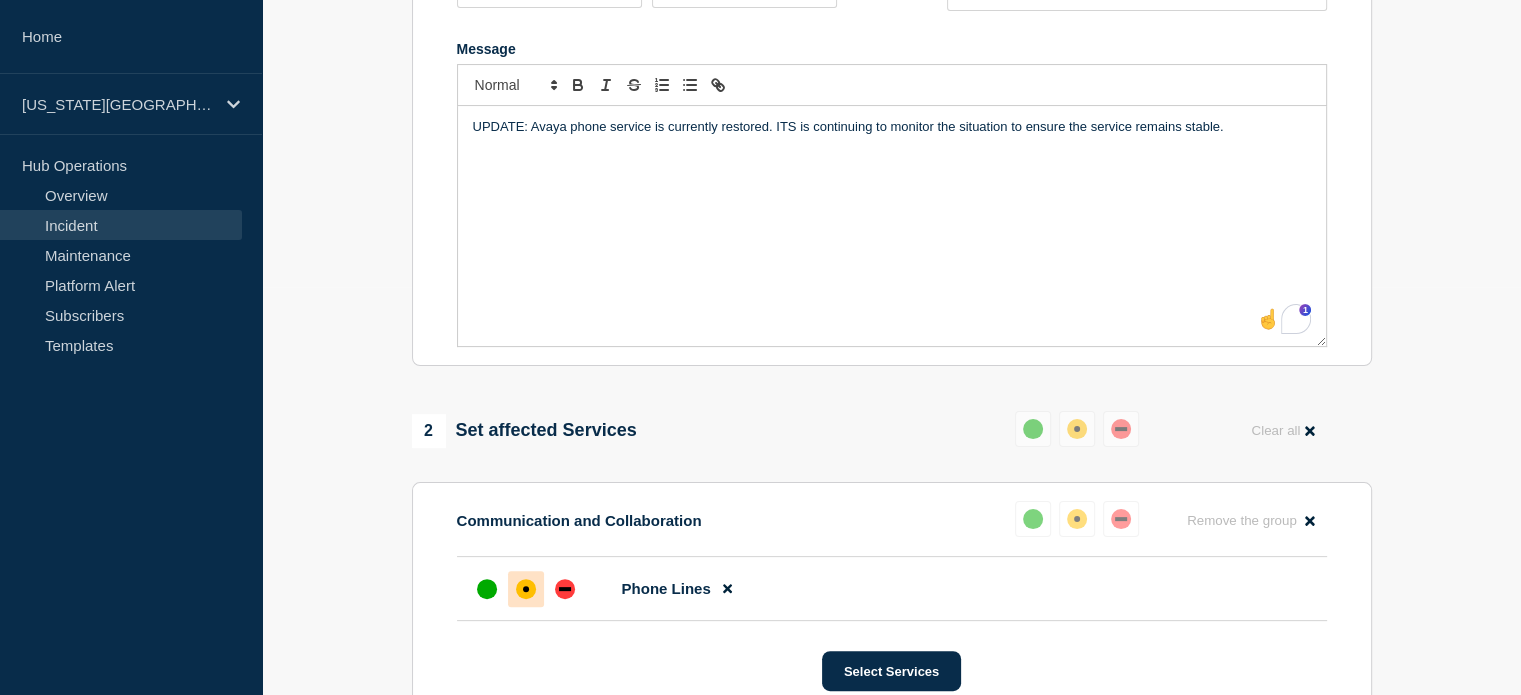 click on "UPDATE: Avaya phone service is currently restored. ITS is continuing to monitor the situation to ensure the service remains stable." at bounding box center (892, 226) 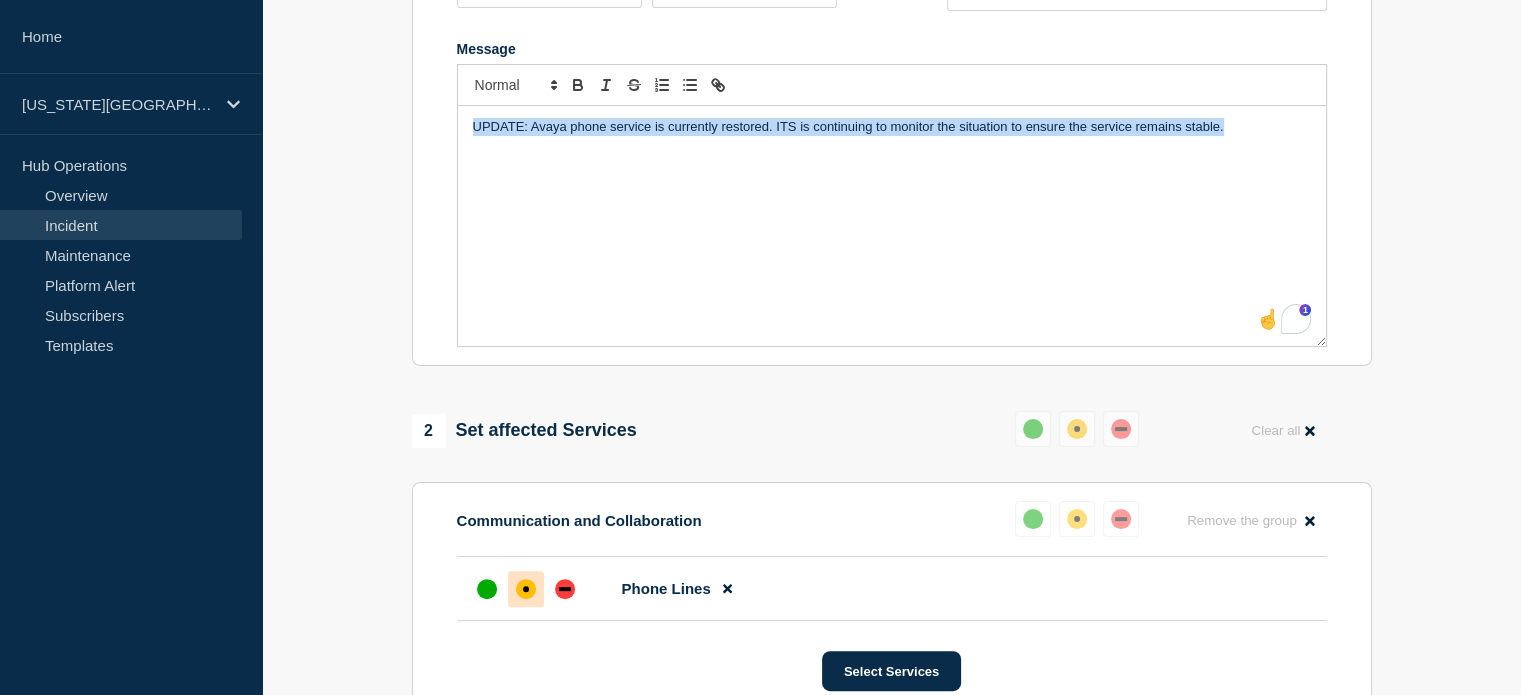 copy on "UPDATE: Avaya phone service is currently restored. ITS is continuing to monitor the situation to ensure the service remains stable." 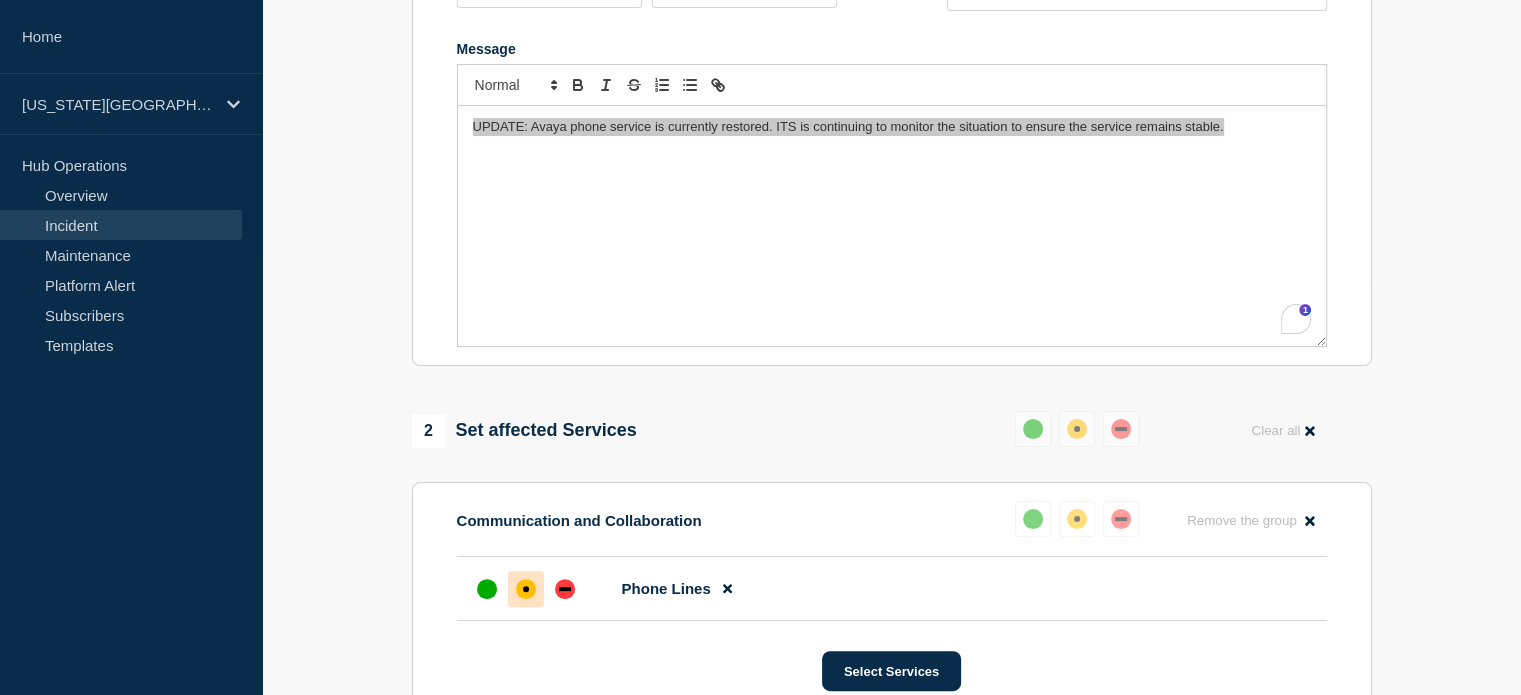 scroll, scrollTop: 996, scrollLeft: 0, axis: vertical 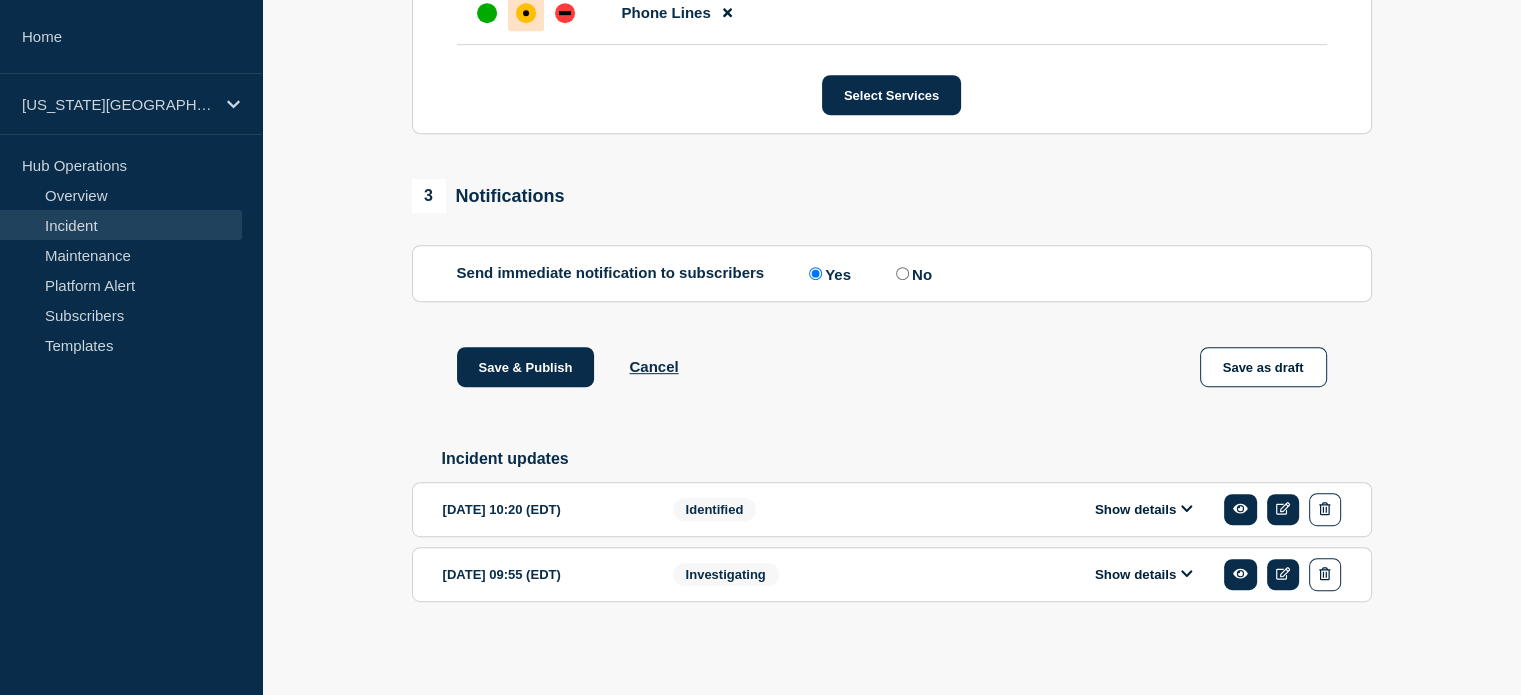 click at bounding box center (487, 13) 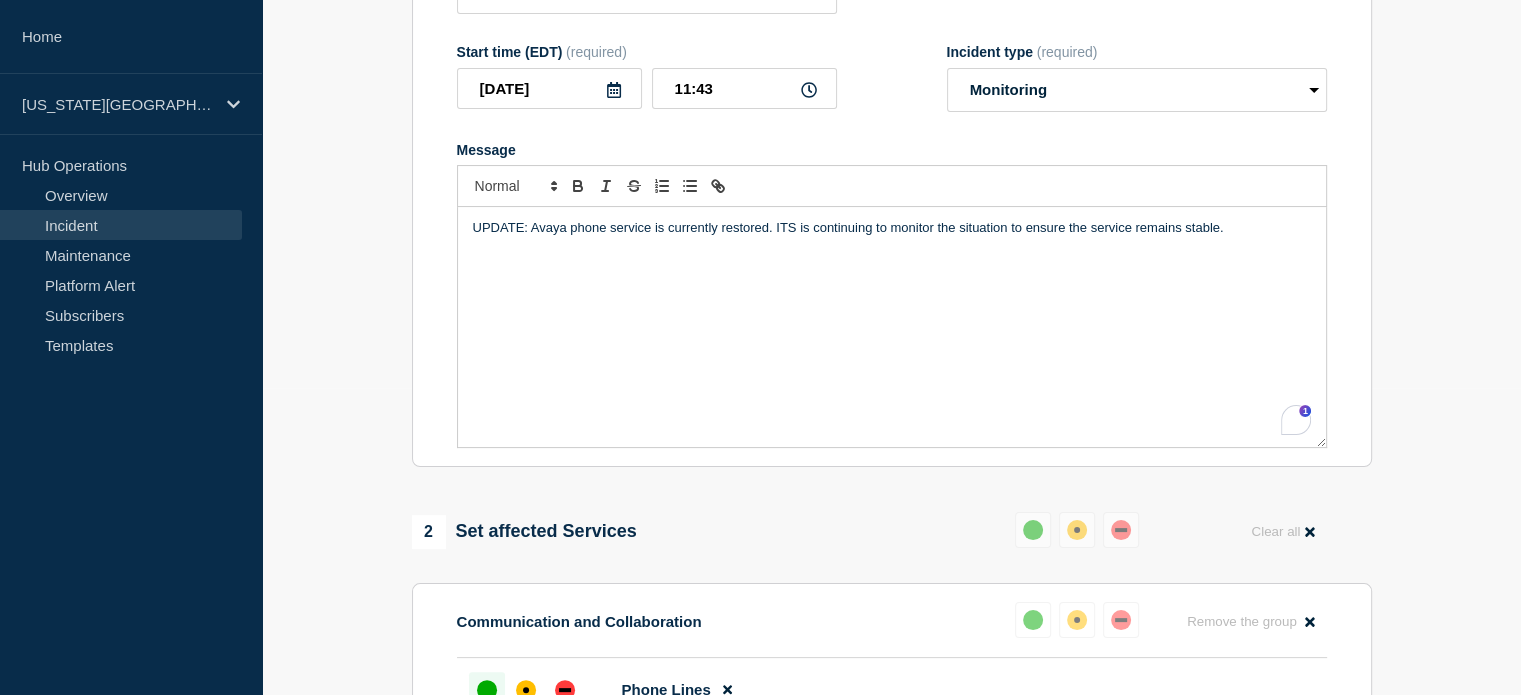 scroll, scrollTop: 292, scrollLeft: 0, axis: vertical 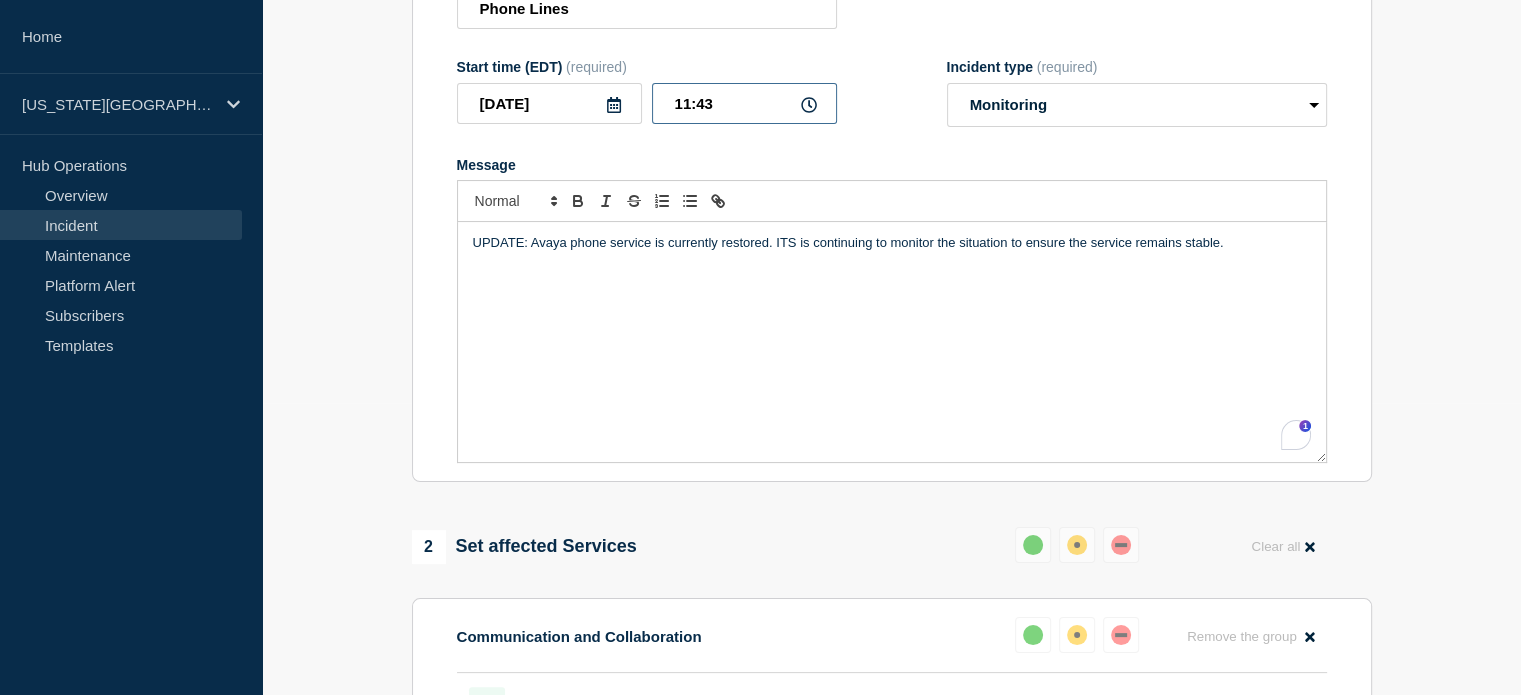 click on "11:43" at bounding box center [744, 103] 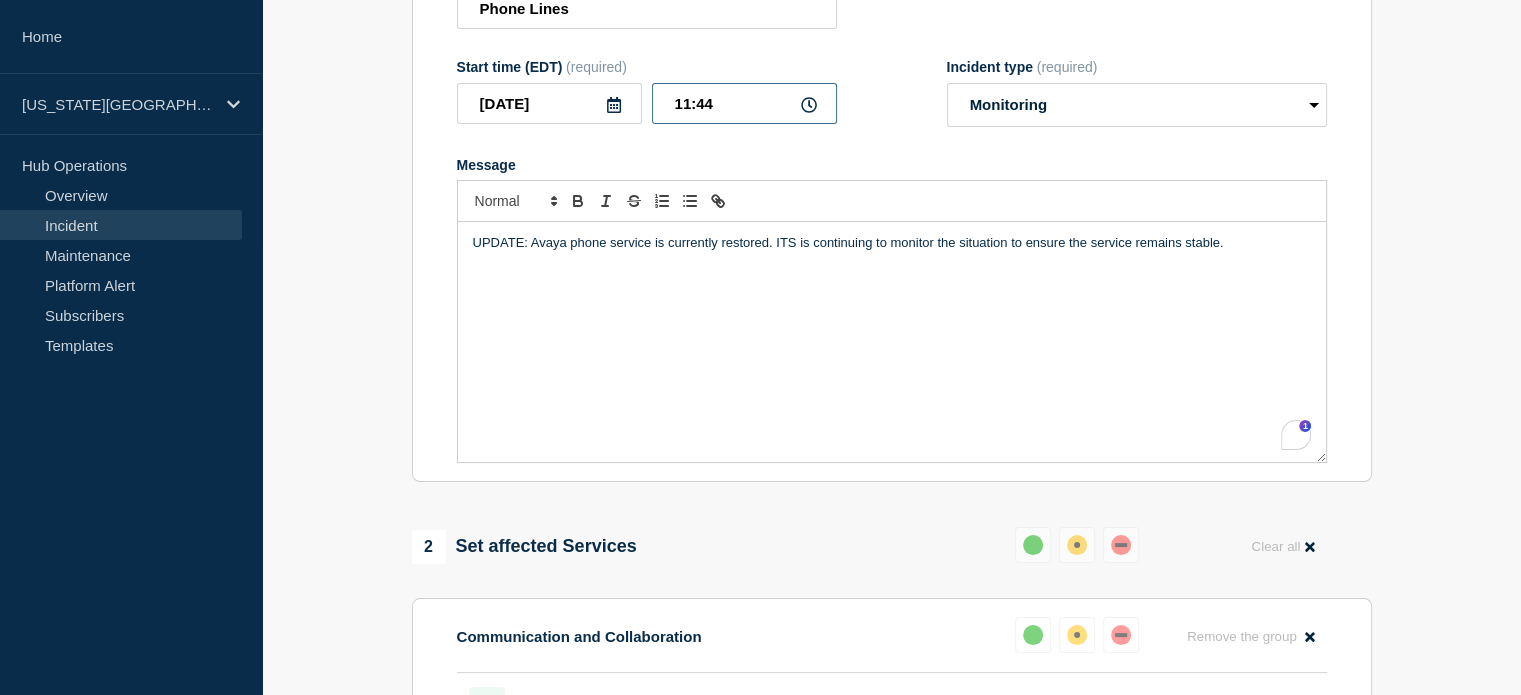 click on "11:44" at bounding box center [744, 103] 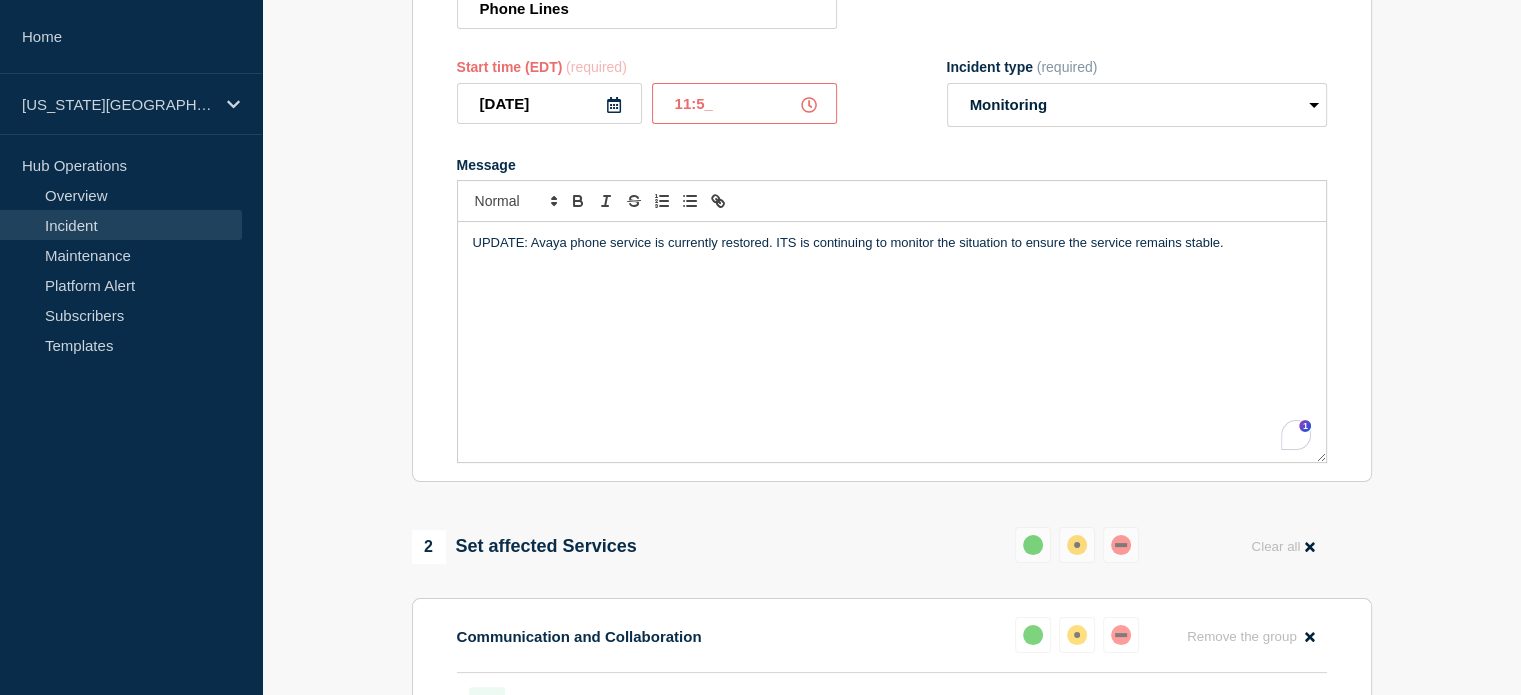 type on "11:50" 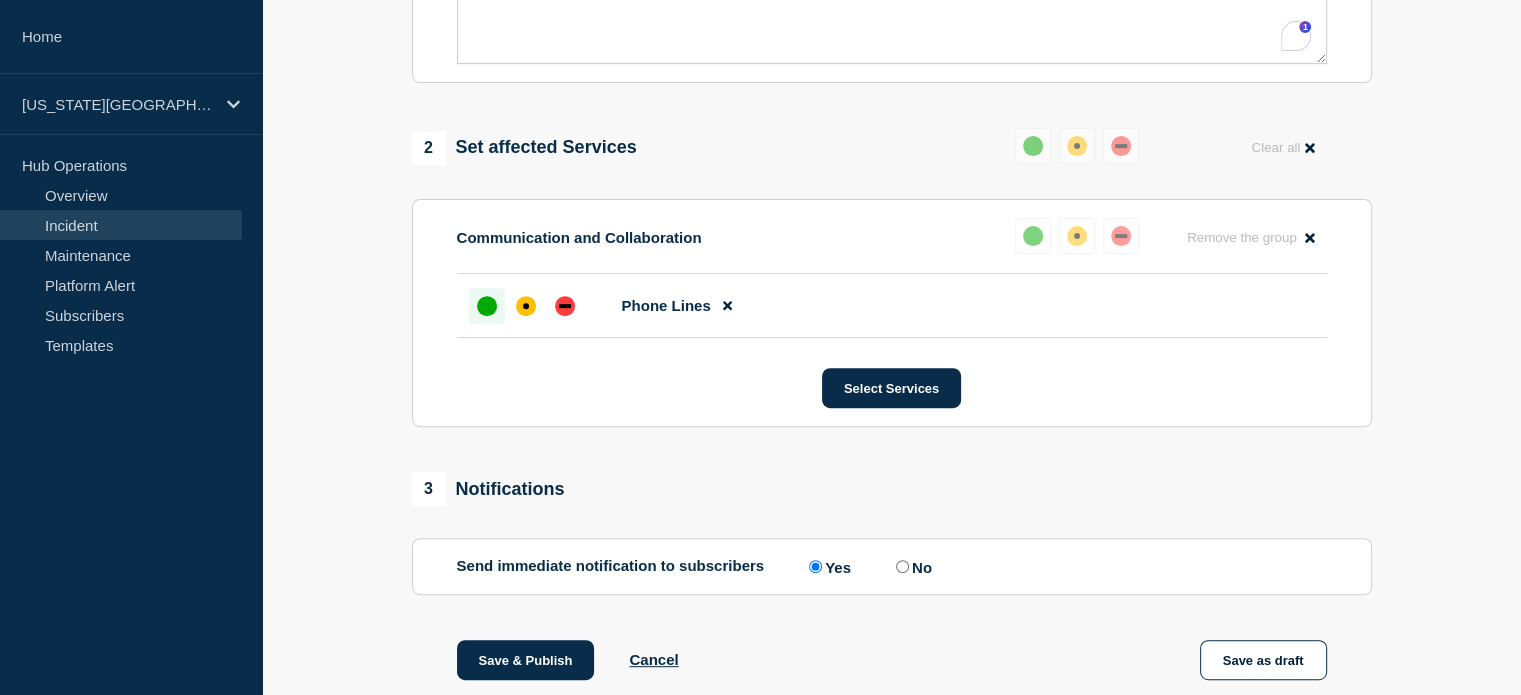 scroll, scrollTop: 692, scrollLeft: 0, axis: vertical 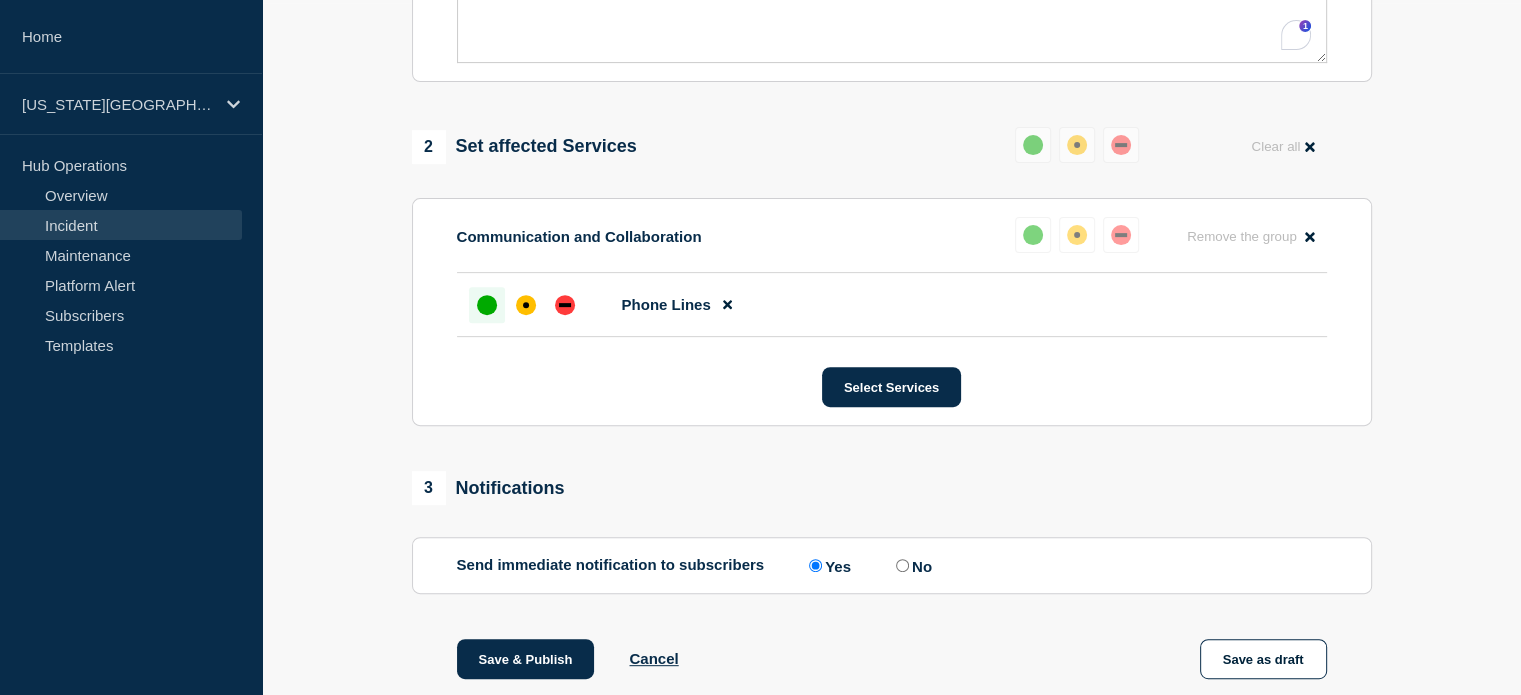 click on "Save & Publish" at bounding box center [526, 659] 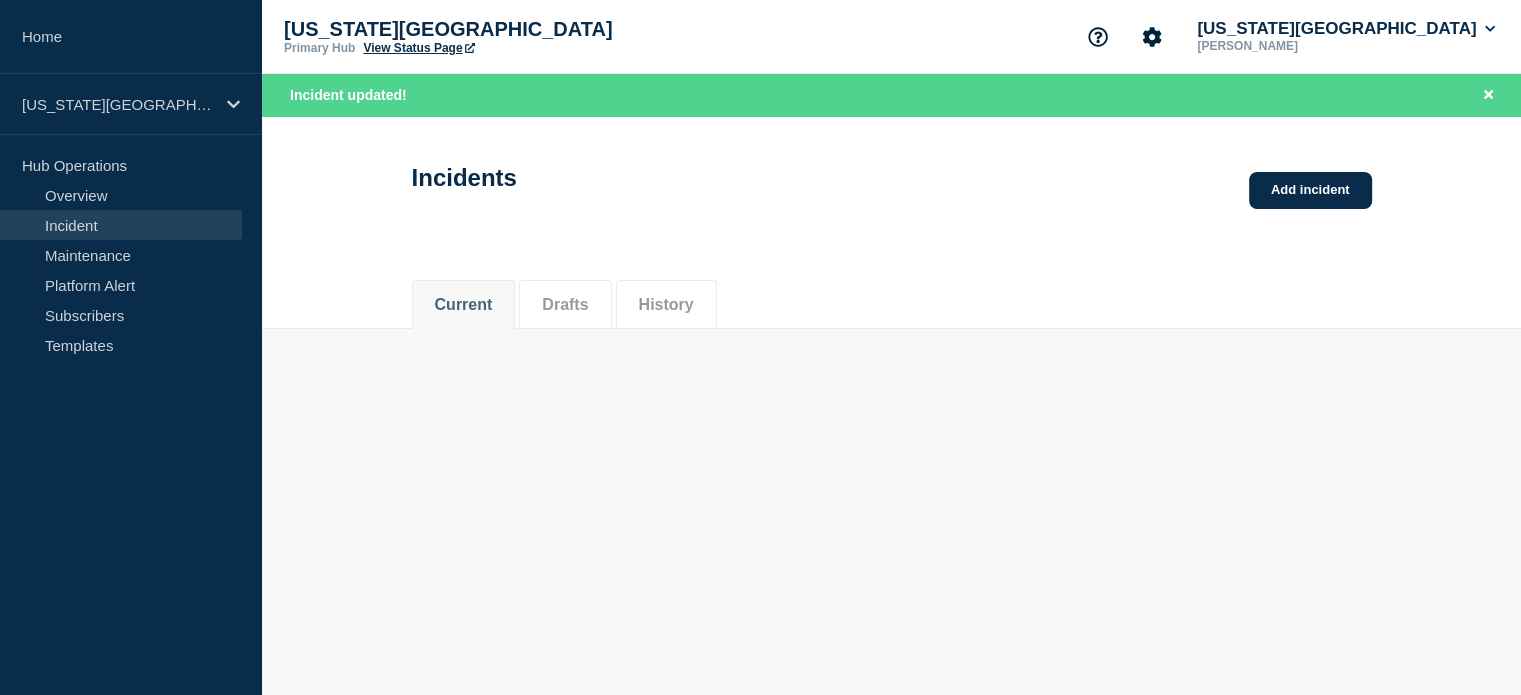 scroll, scrollTop: 0, scrollLeft: 0, axis: both 